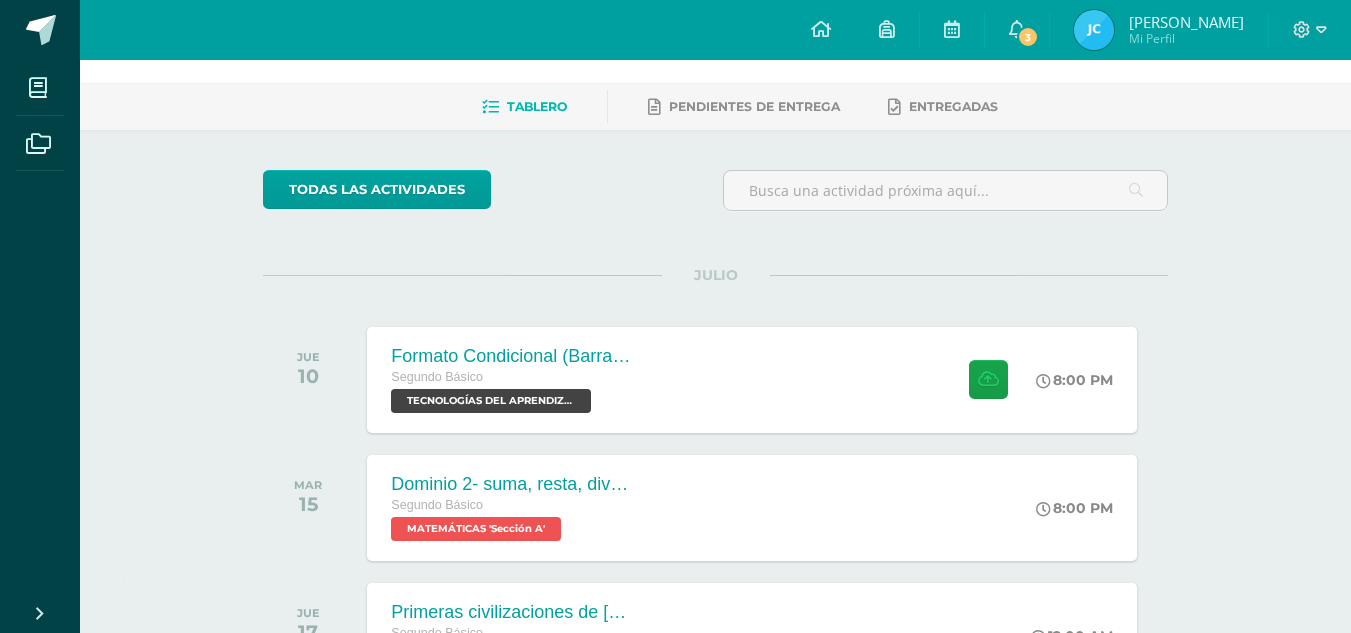 scroll, scrollTop: 63, scrollLeft: 0, axis: vertical 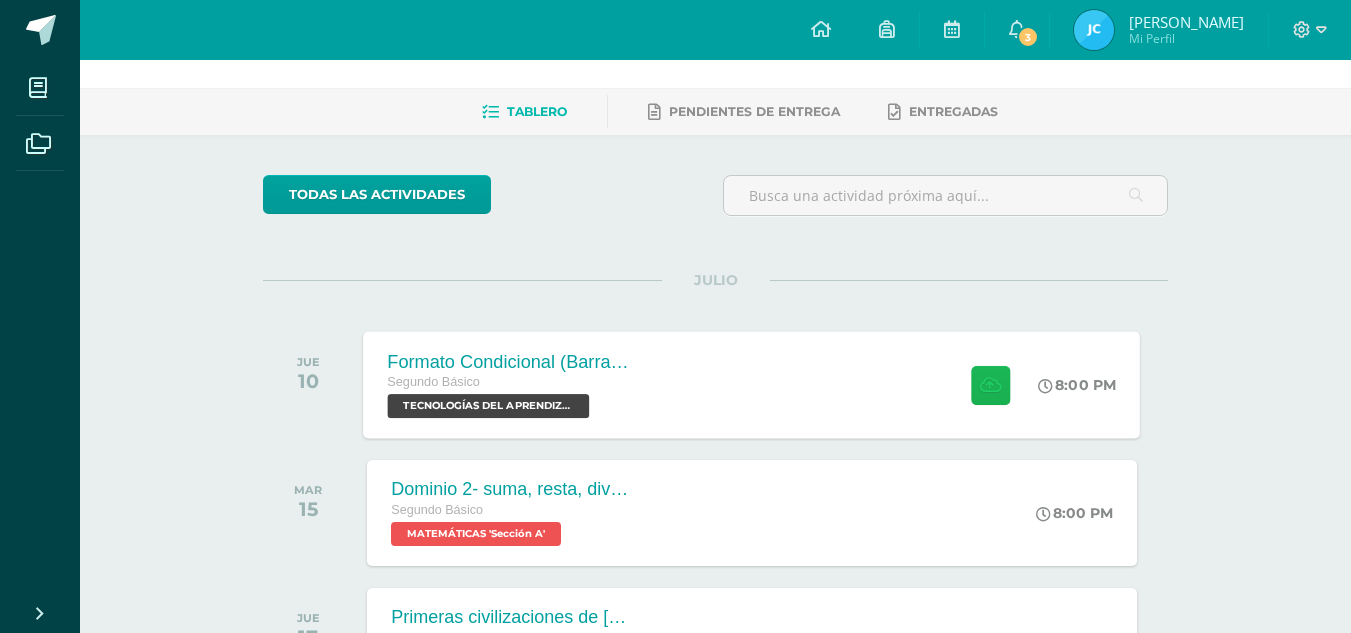 click at bounding box center (990, 384) 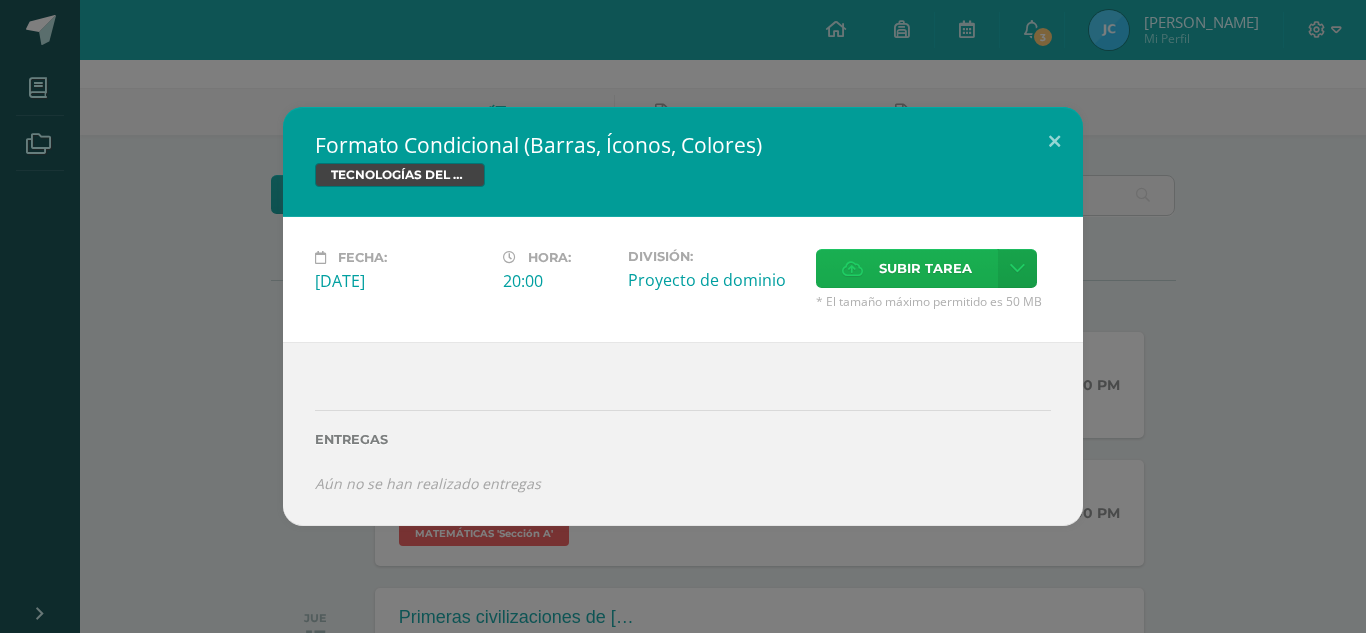 click on "Subir tarea" at bounding box center (925, 268) 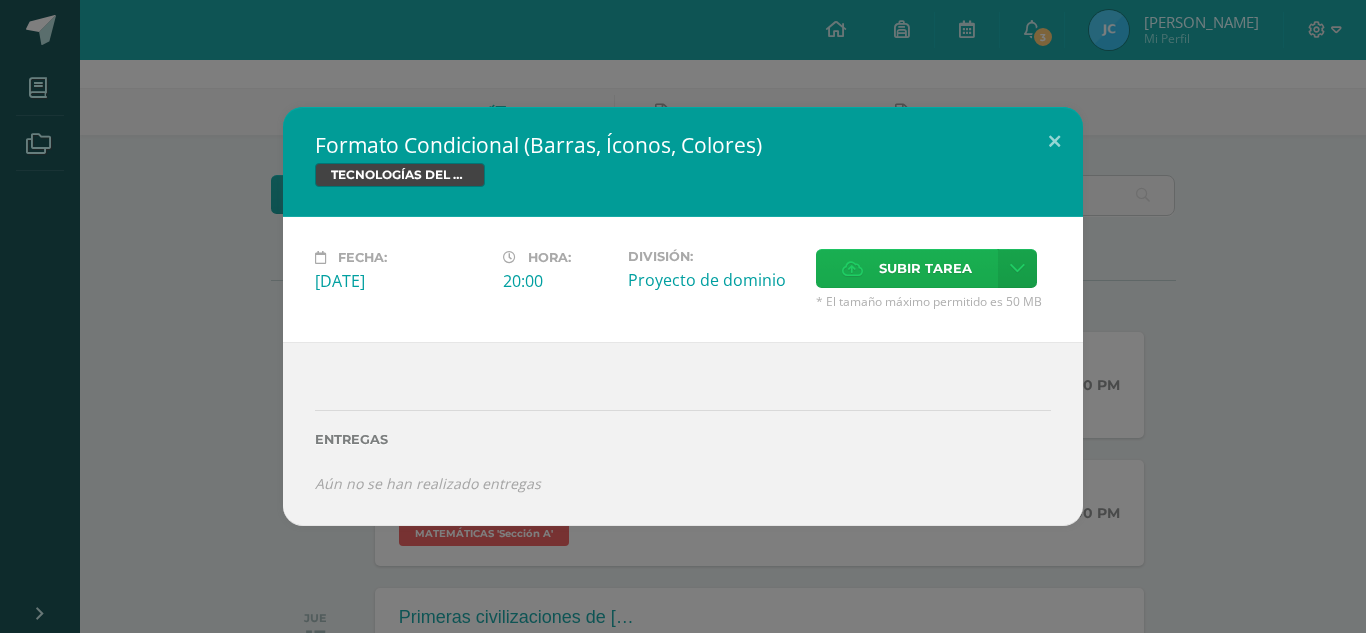 click on "Subir tarea" at bounding box center [907, 268] 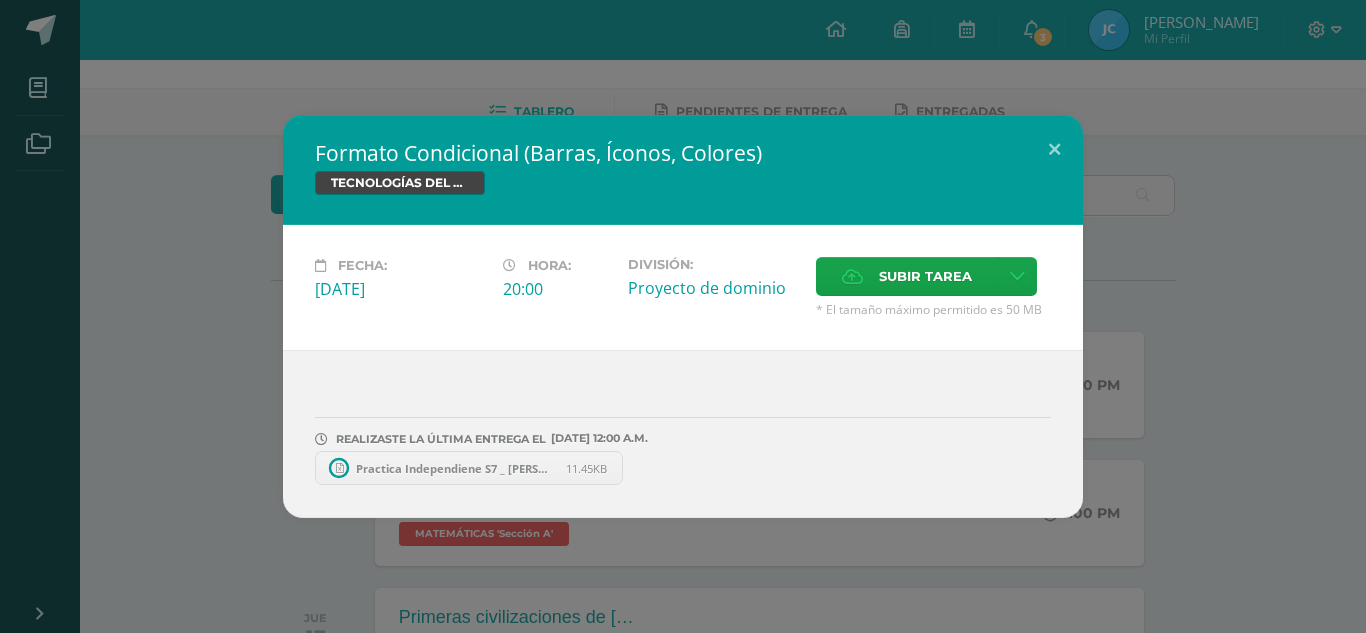 click on "REALIZASTE LA ÚLTIMA ENTREGA EL
10 DE julio A LAS 12:00 A.M.
Practica Independiene S7 _  Joseline Coroxón.xlsx
11.45KB
¿Deseas retirar la entrega  ?
Esta acción no puede ser revertida" at bounding box center [683, 434] 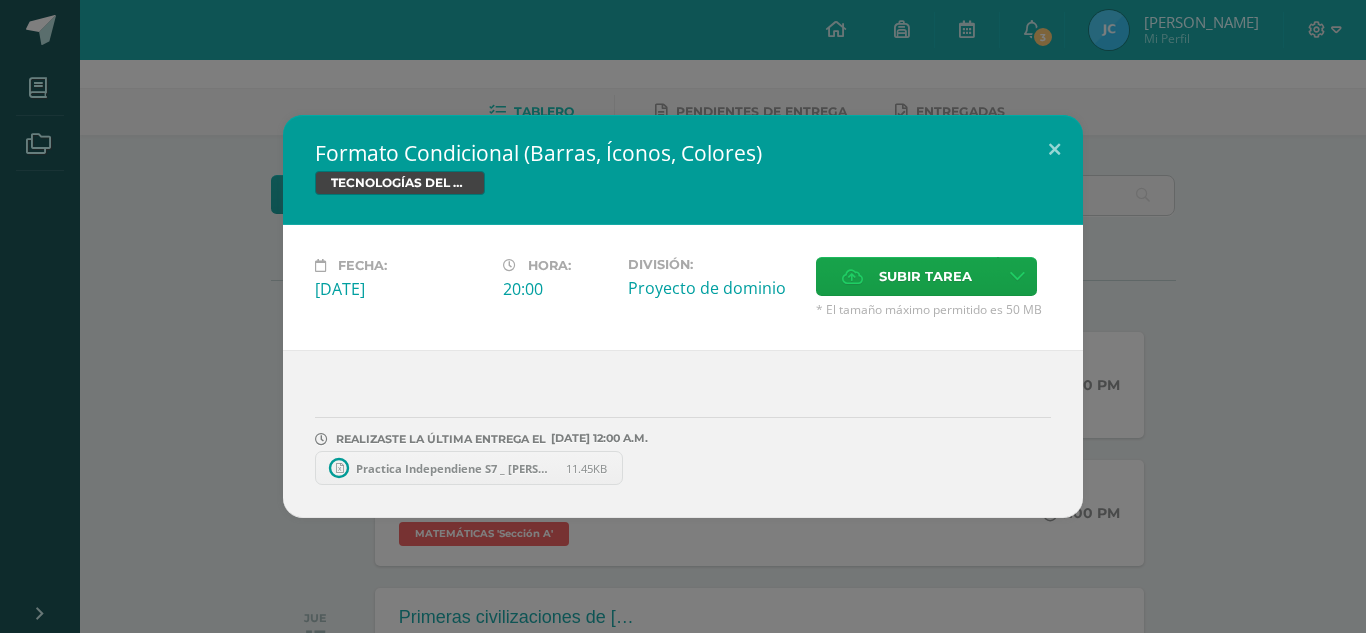 click on "Practica Independiene S7 _  Joseline Coroxón.xlsx" at bounding box center [456, 468] 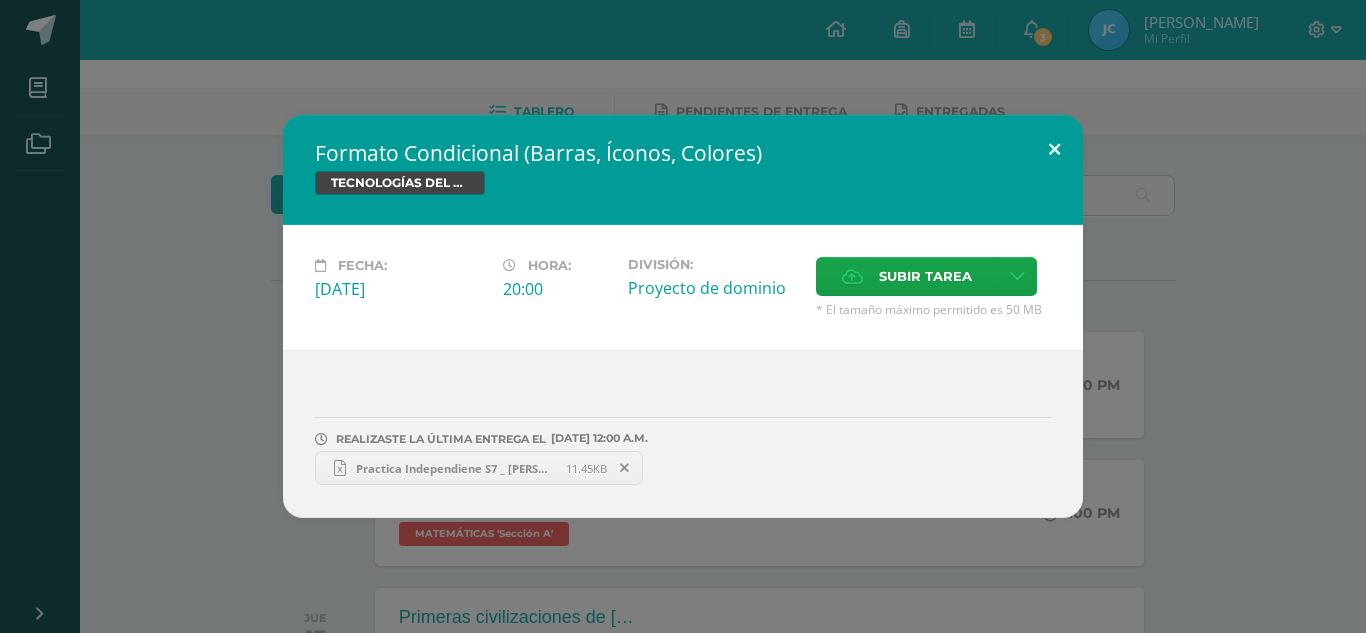 click at bounding box center (1054, 149) 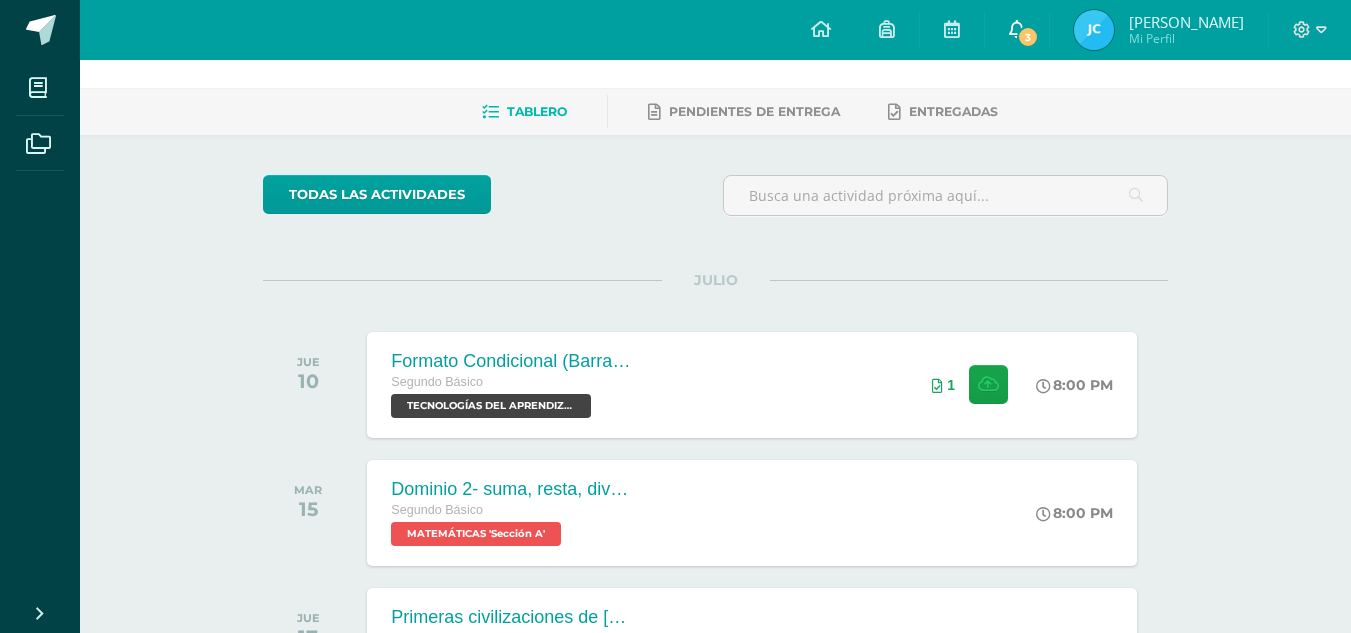 click on "3" at bounding box center (1028, 37) 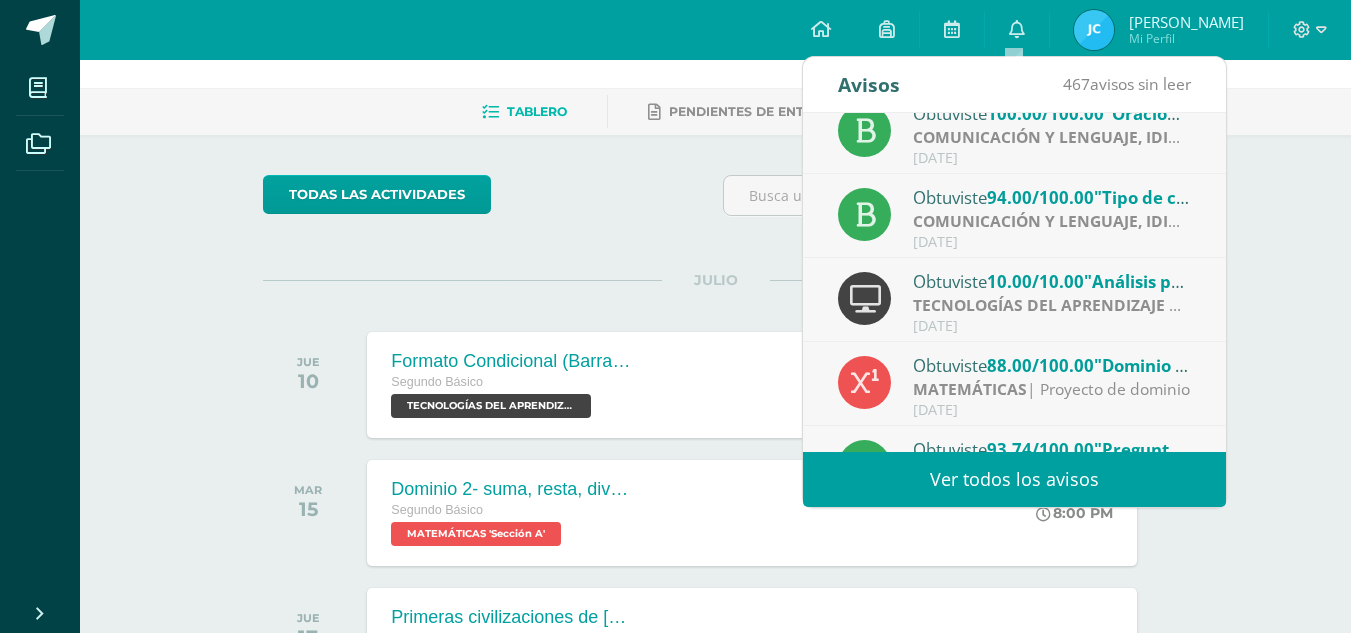 scroll, scrollTop: 115, scrollLeft: 0, axis: vertical 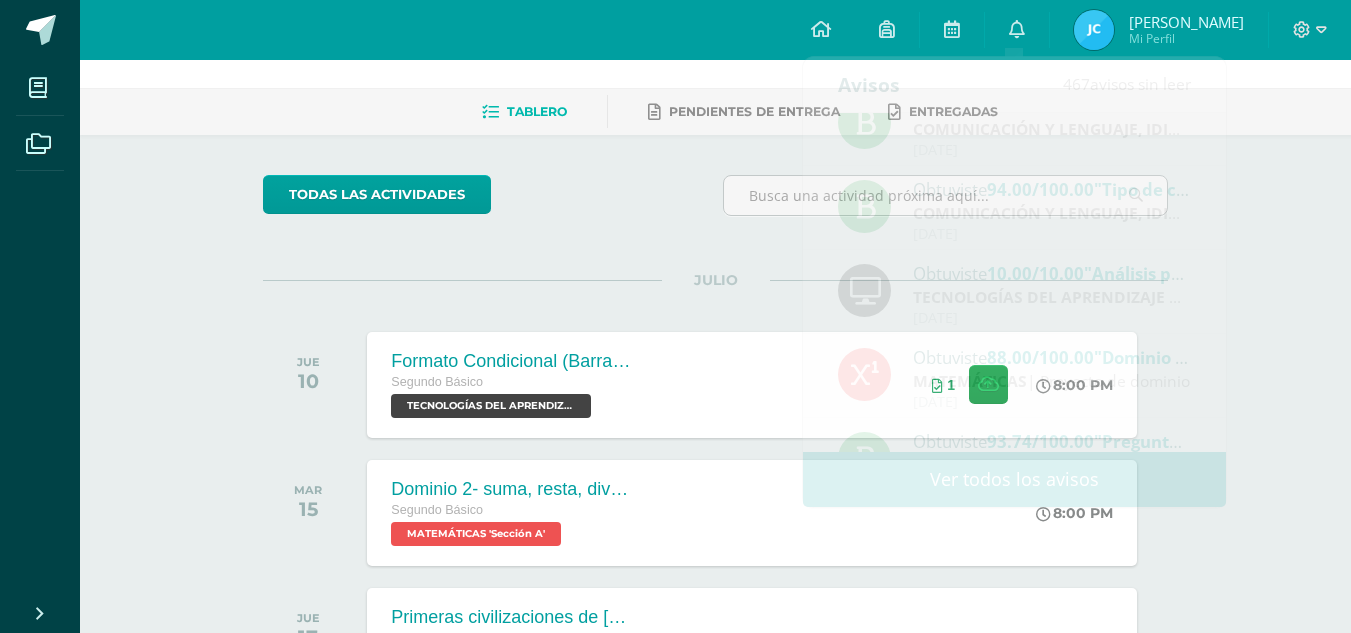 click on "Actividades recientes y próximas
Tablero
Pendientes de entrega
Entregadas
todas las Actividades
No tienes actividades
Échale un vistazo a los demás períodos o  sal y disfruta del sol
JULIO
JUE
10
Formato Condicional (Barras, Íconos, Colores)
Segundo Básico
TECNOLOGÍAS DEL APRENDIZAJE Y LA COMUNICACIÓN 'Sección A'
1" at bounding box center (715, 984) 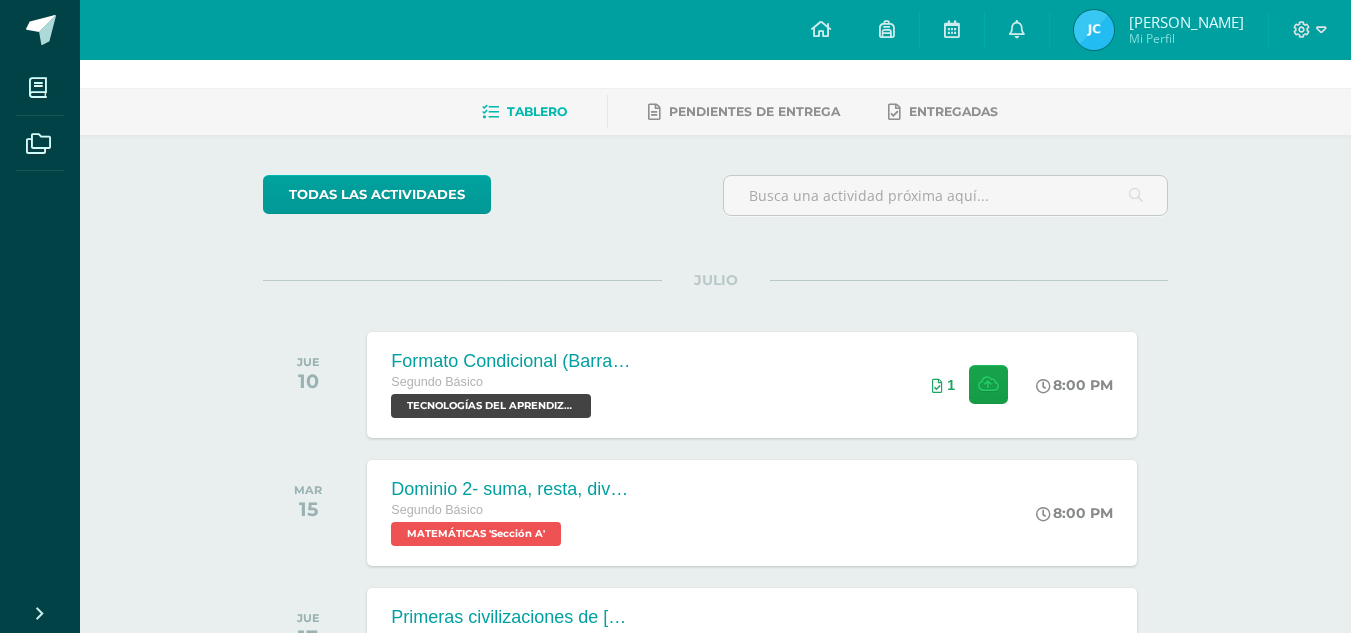 click on "Joseline Verónica
Mi Perfil" at bounding box center (1159, 30) 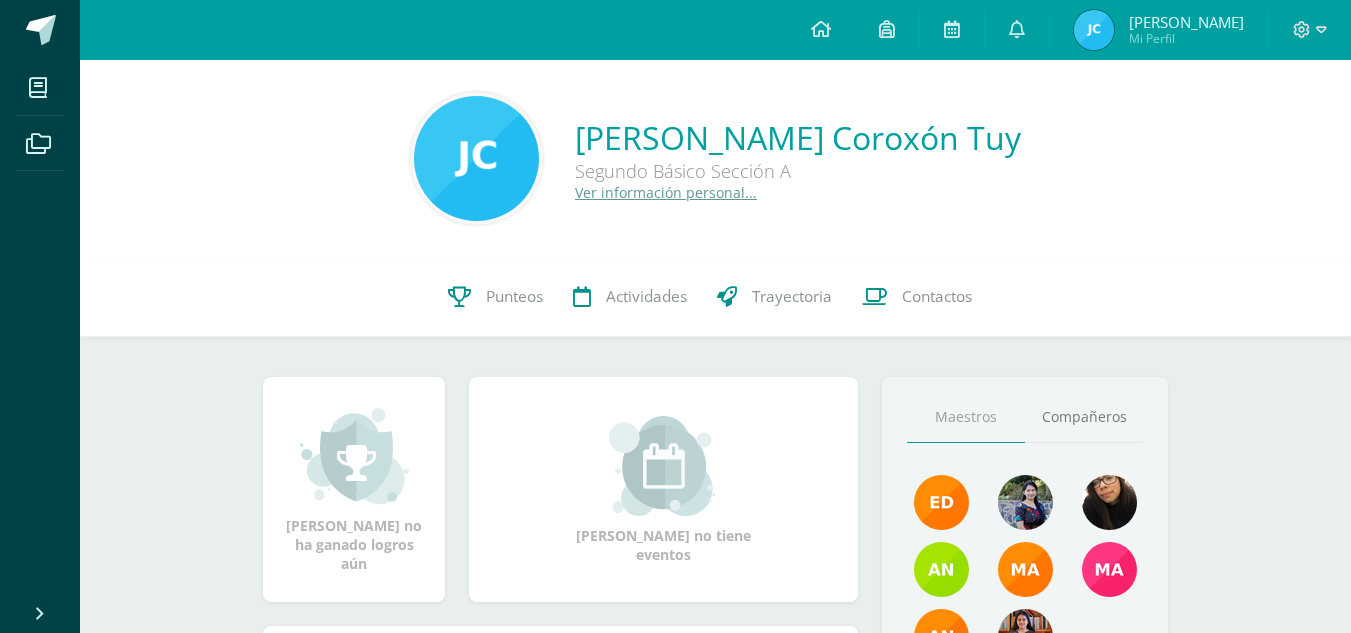 scroll, scrollTop: 0, scrollLeft: 0, axis: both 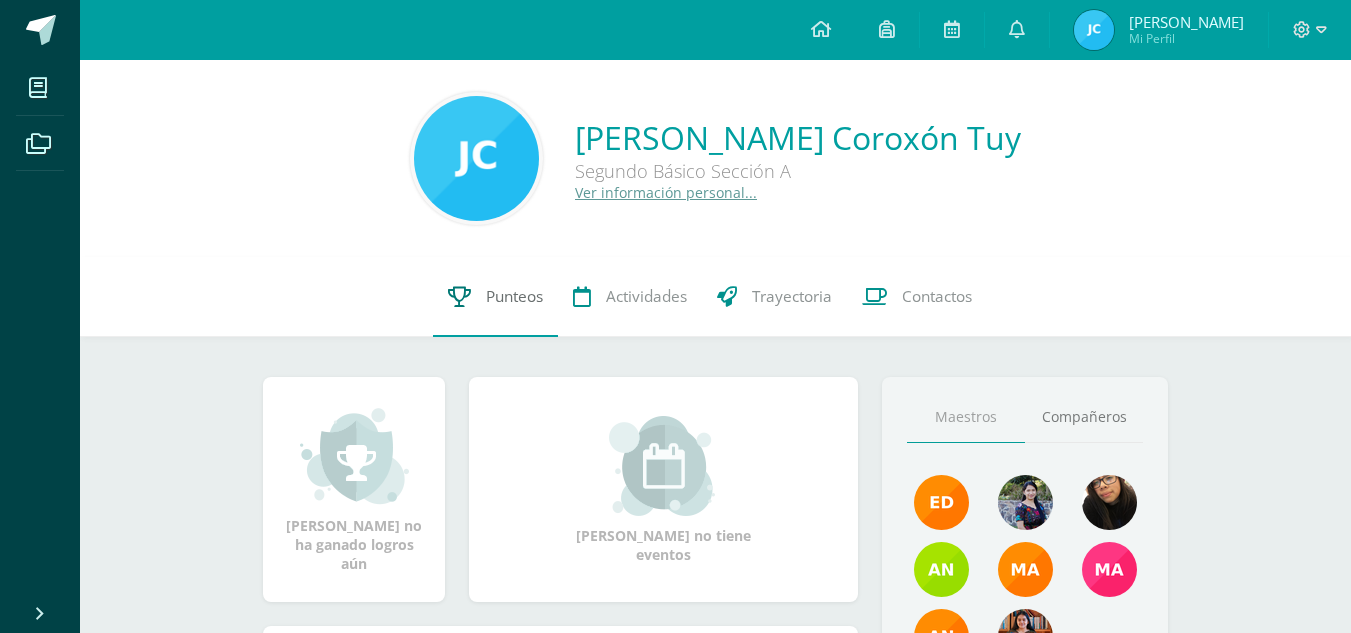 click at bounding box center (459, 296) 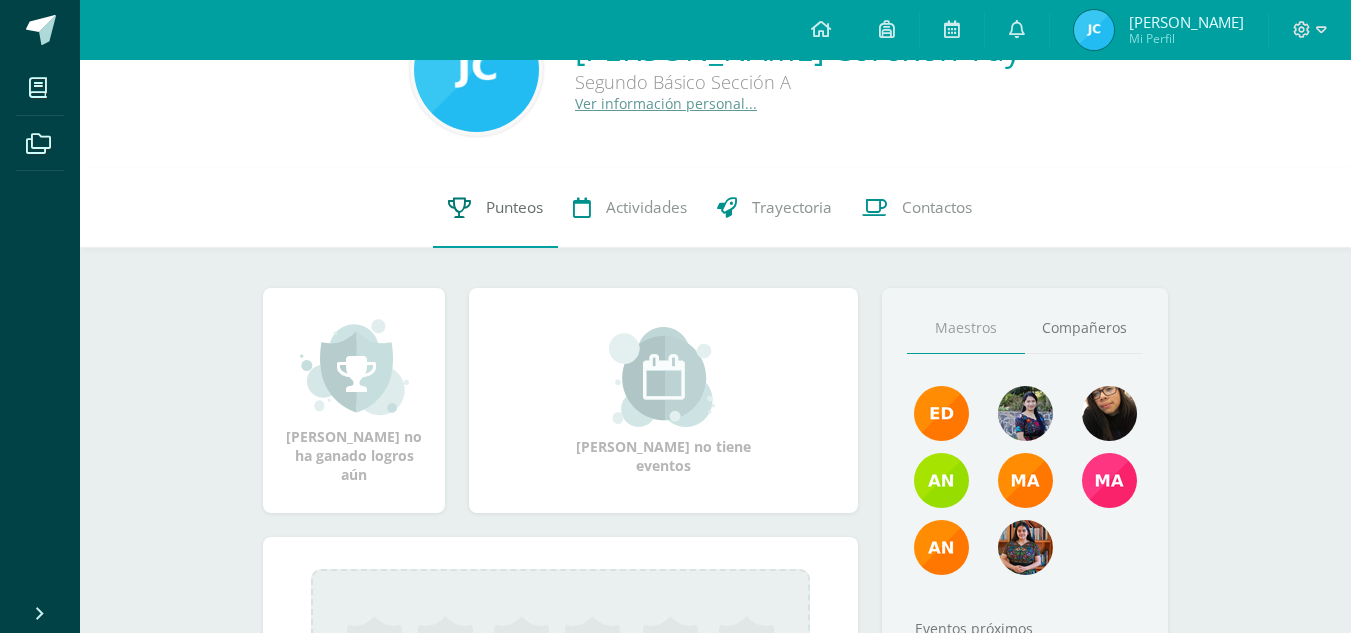 scroll, scrollTop: 86, scrollLeft: 0, axis: vertical 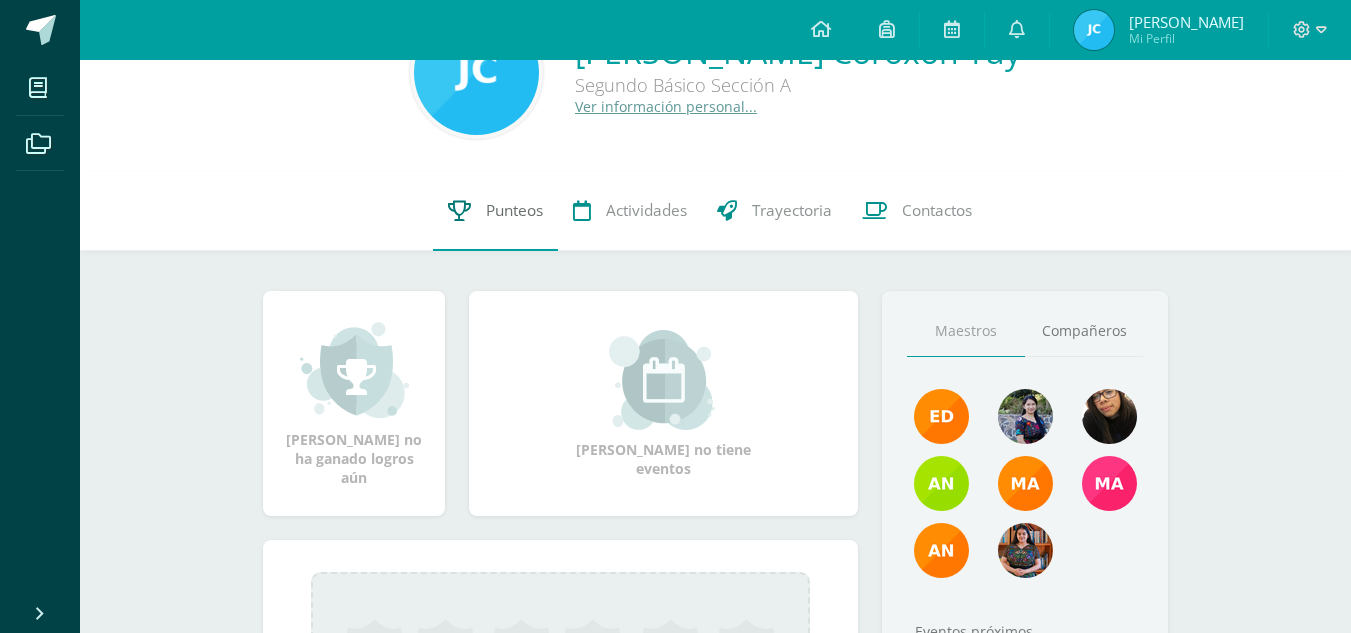 click on "Punteos" at bounding box center (495, 211) 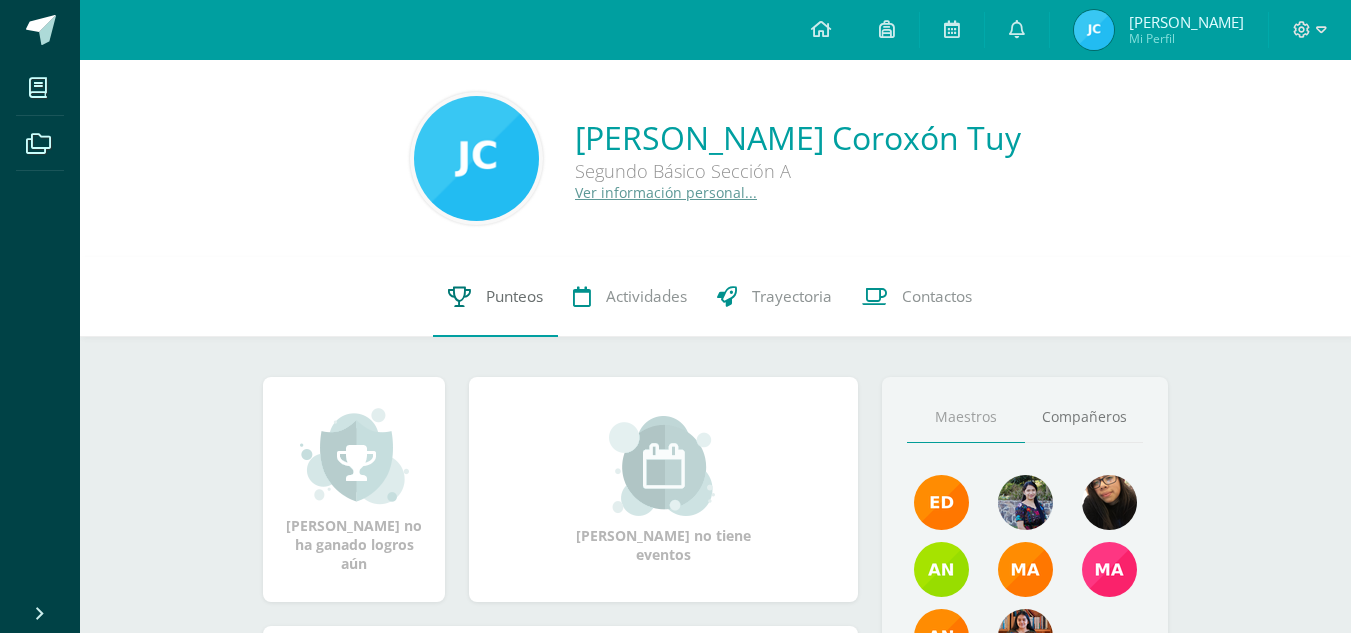 scroll, scrollTop: 2, scrollLeft: 0, axis: vertical 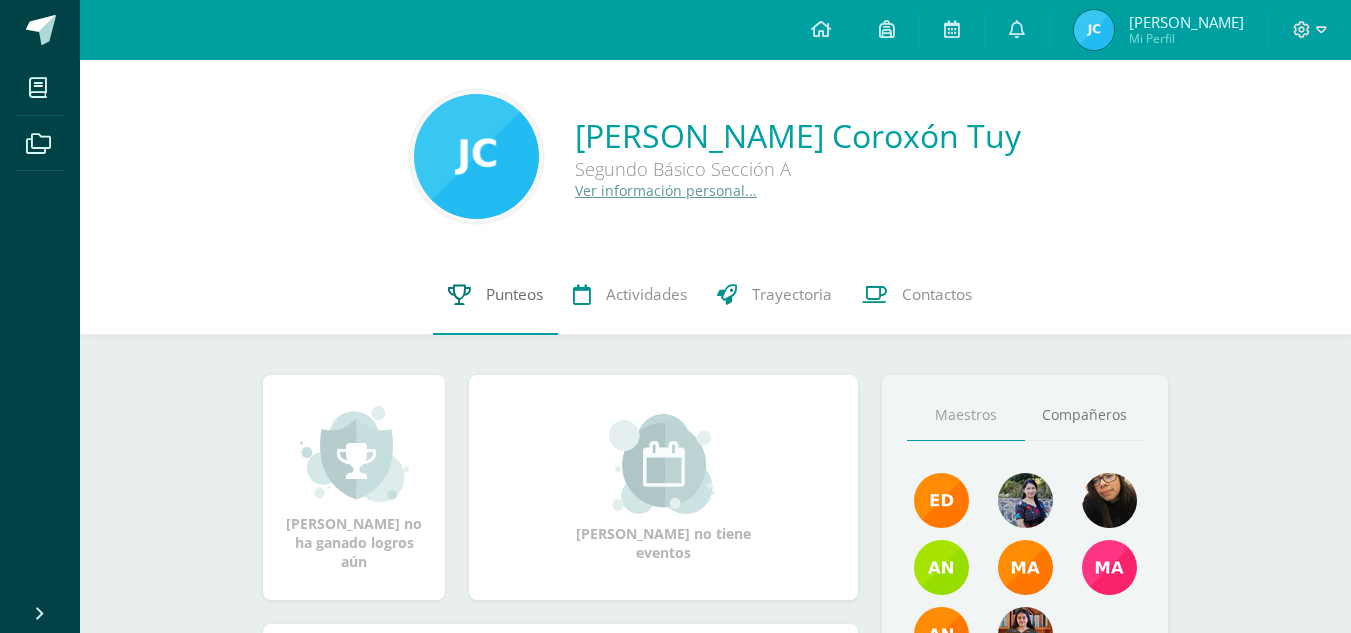 click on "Punteos" at bounding box center (514, 294) 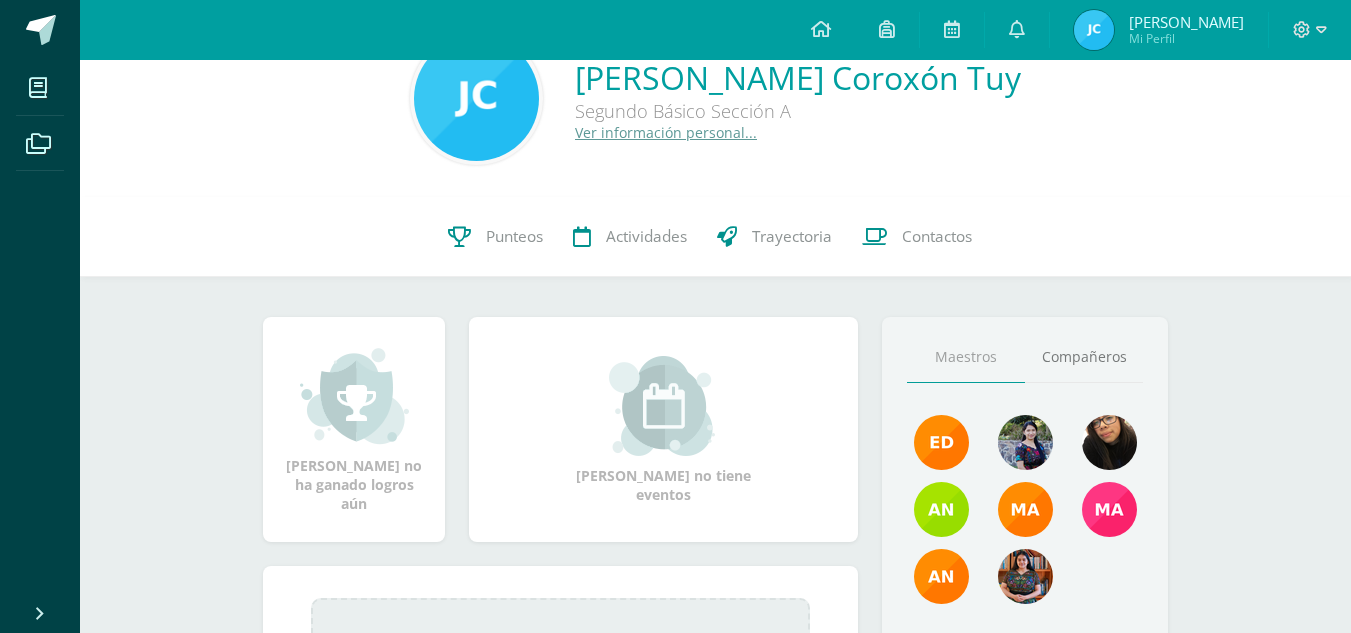 scroll, scrollTop: 61, scrollLeft: 0, axis: vertical 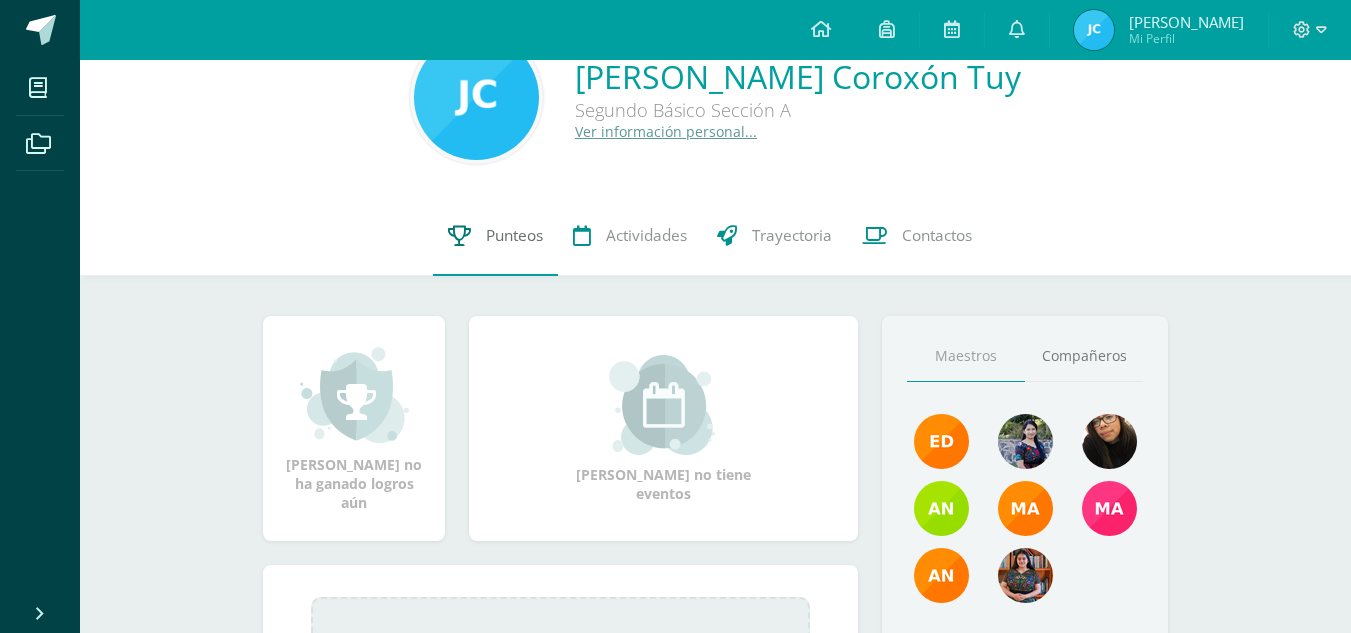 click on "Punteos" at bounding box center [514, 235] 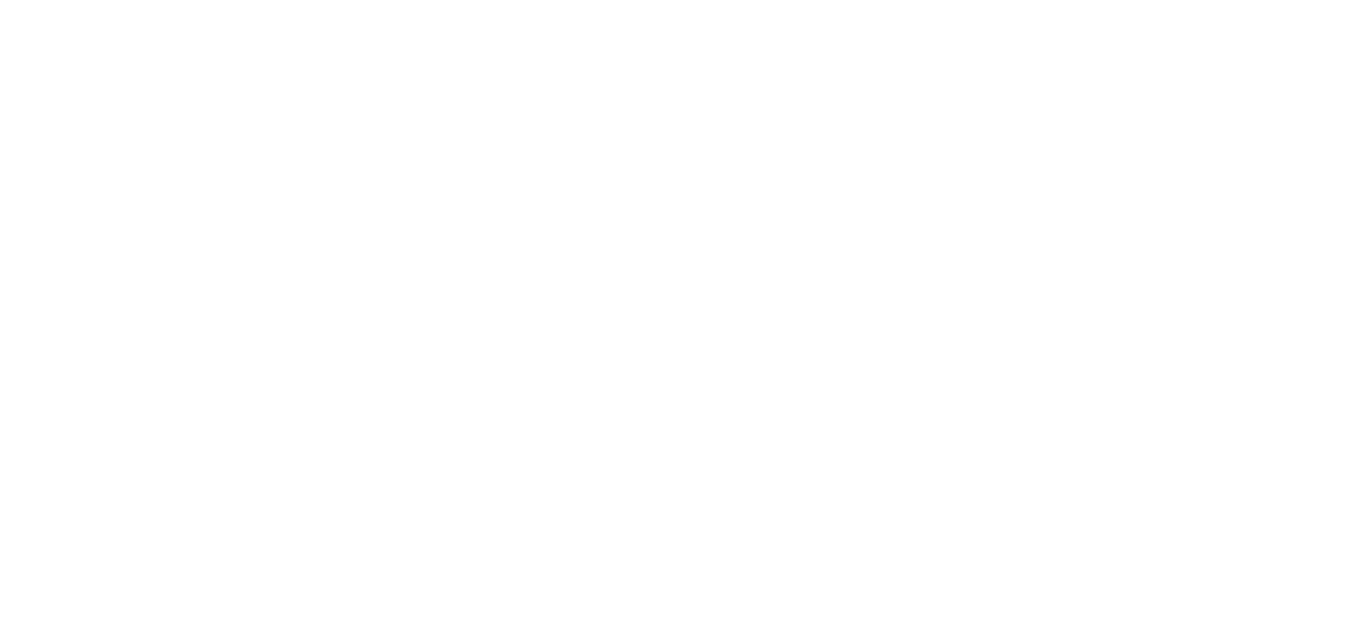 scroll, scrollTop: 0, scrollLeft: 0, axis: both 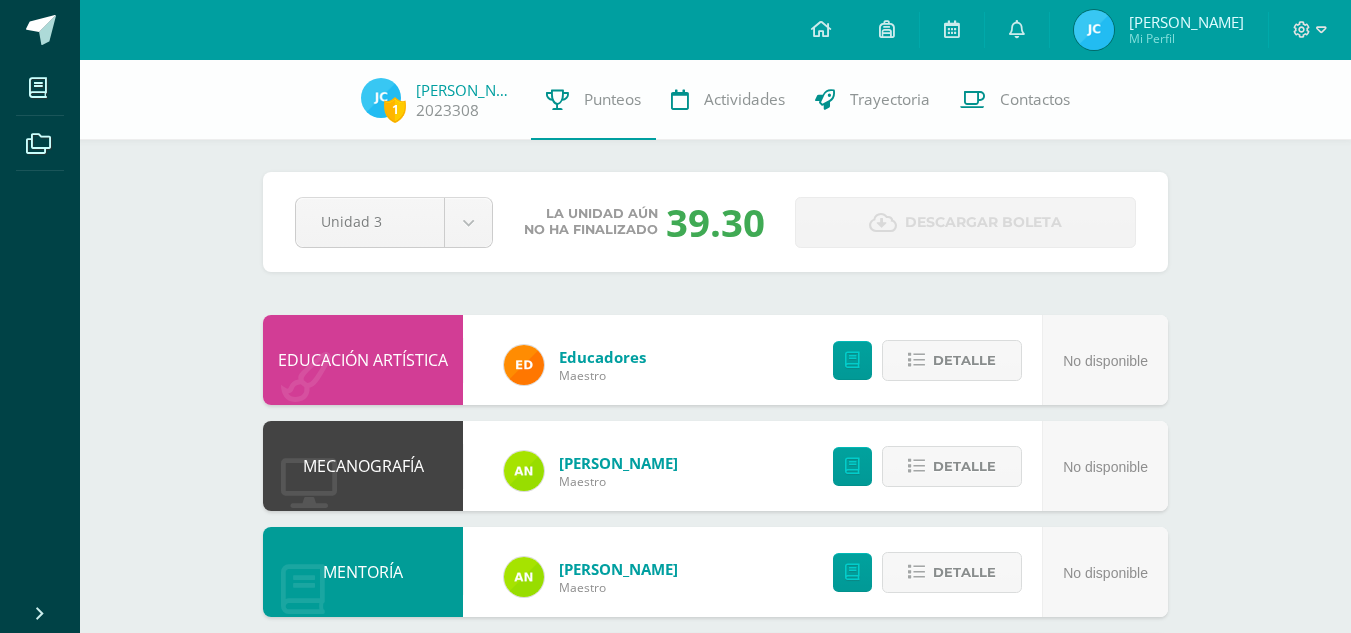 drag, startPoint x: 0, startPoint y: 0, endPoint x: 489, endPoint y: 171, distance: 518.0367 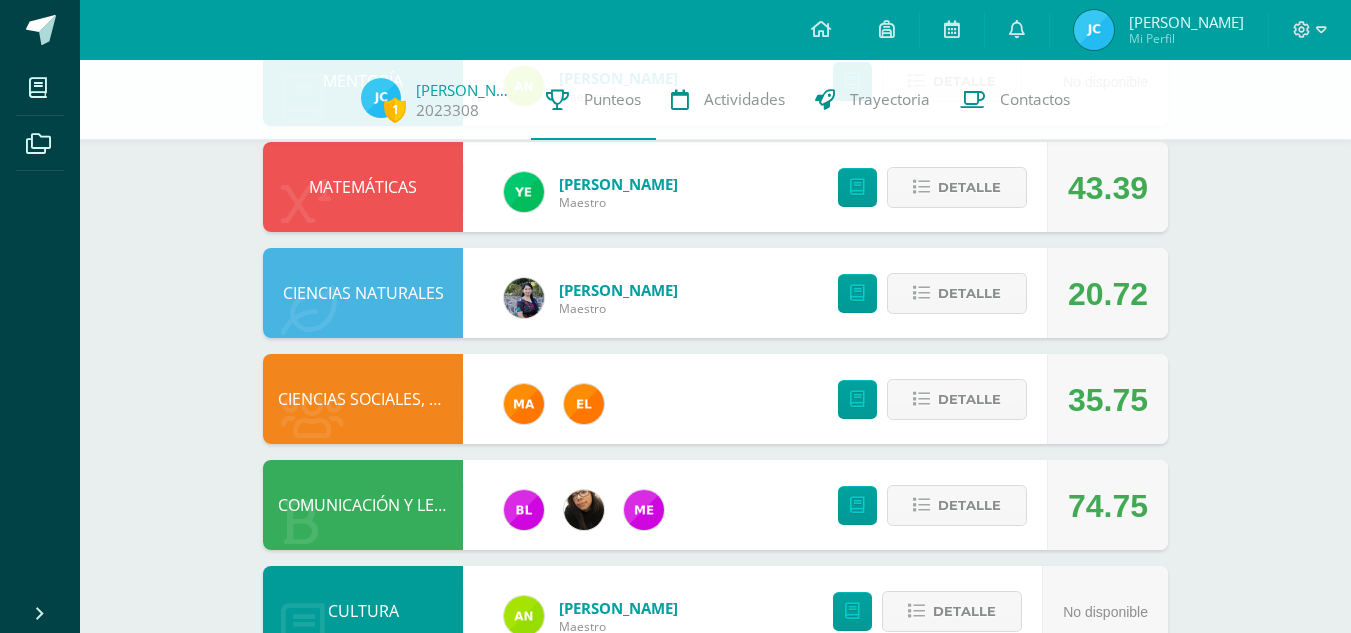 scroll, scrollTop: 493, scrollLeft: 0, axis: vertical 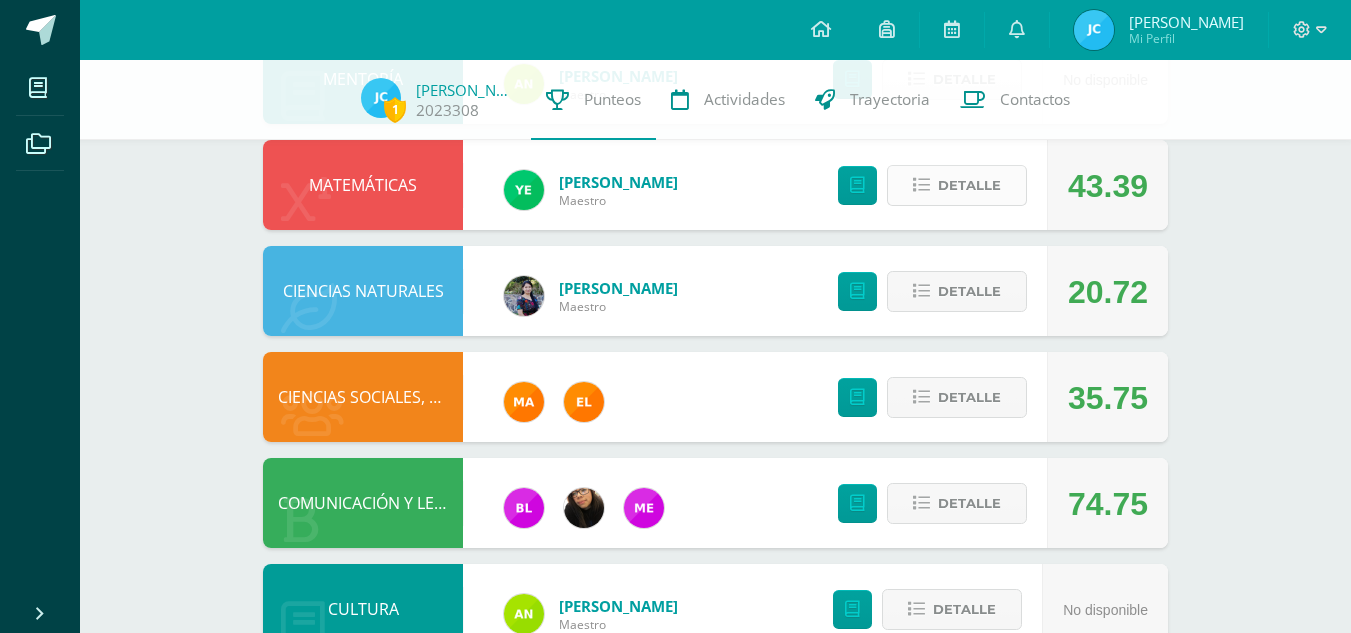 click on "Detalle" at bounding box center [969, 185] 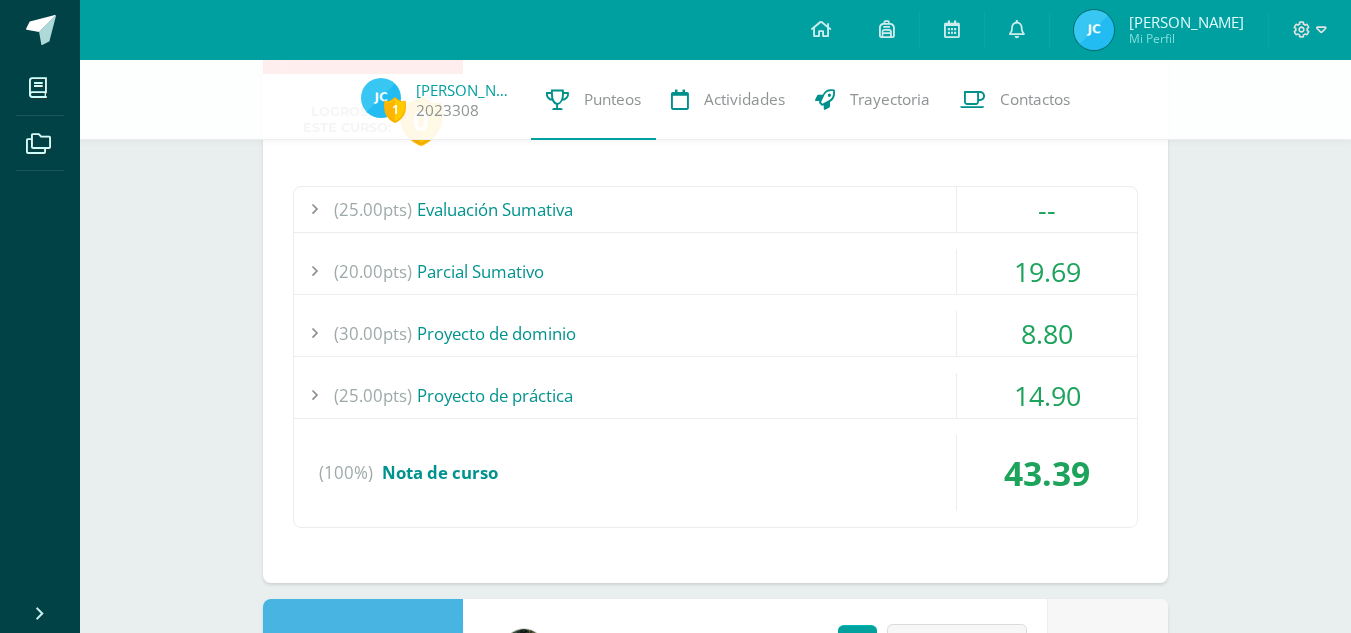 scroll, scrollTop: 651, scrollLeft: 0, axis: vertical 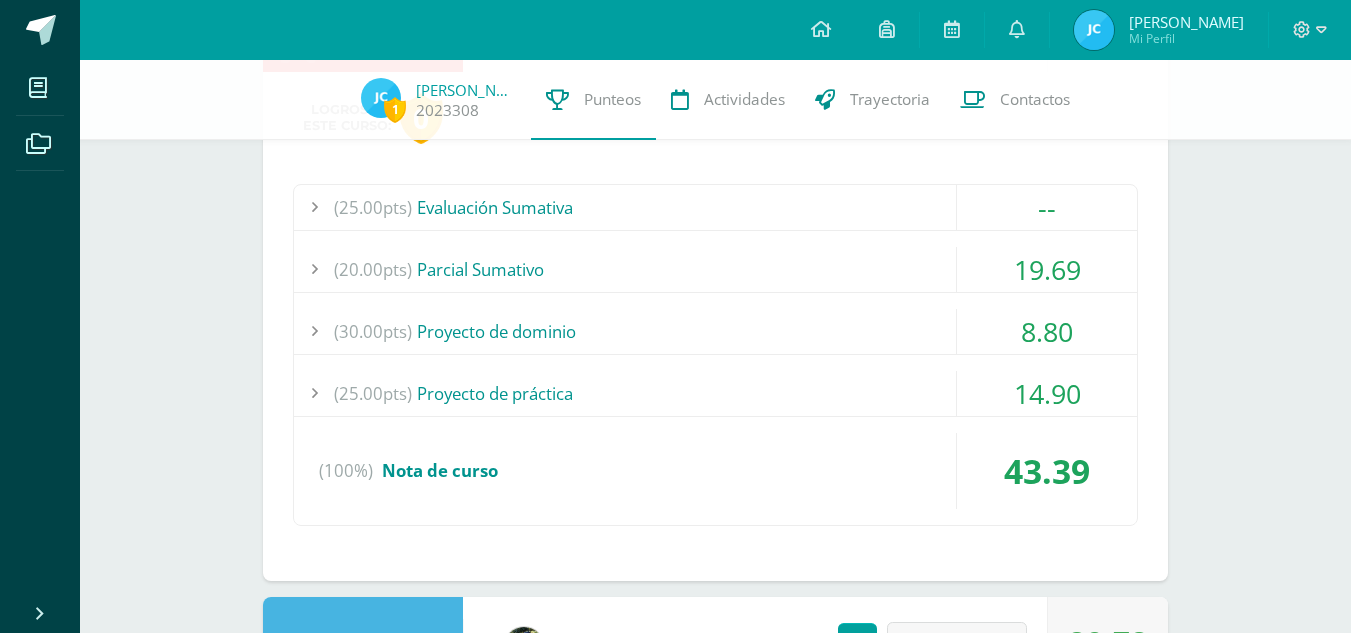 click on "(30.00pts)
Proyecto de dominio" at bounding box center (715, 331) 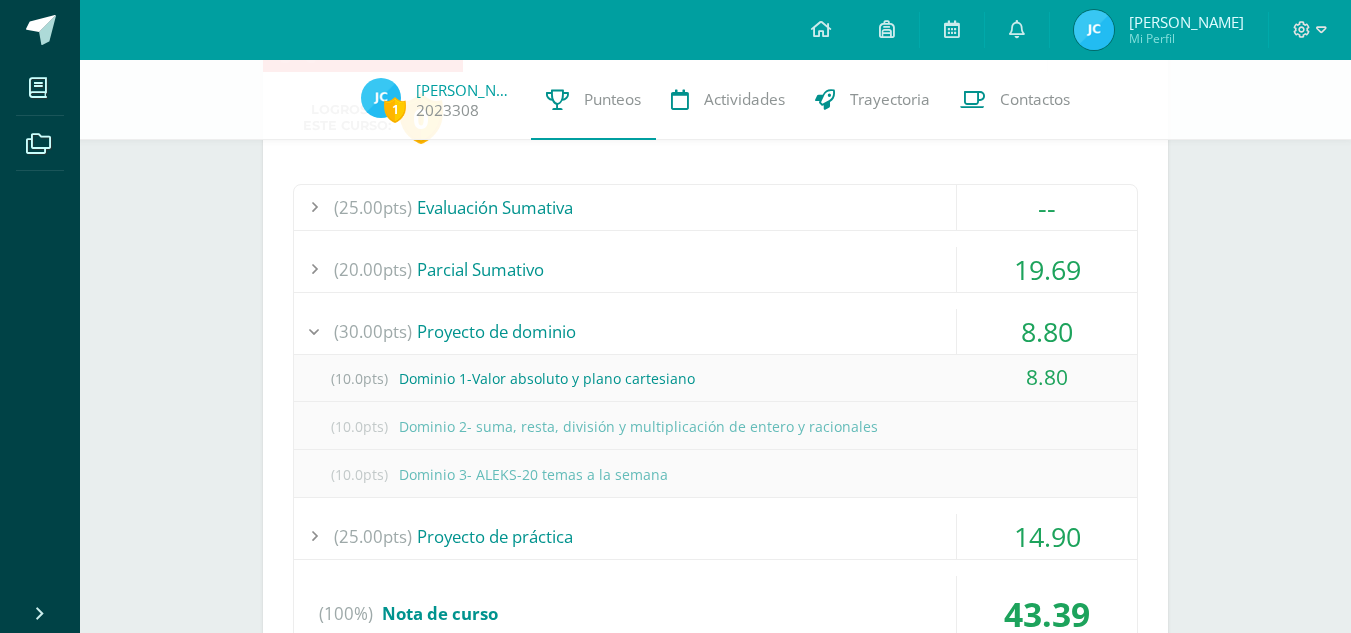click on "(30.00pts)
Proyecto de dominio" at bounding box center (715, 331) 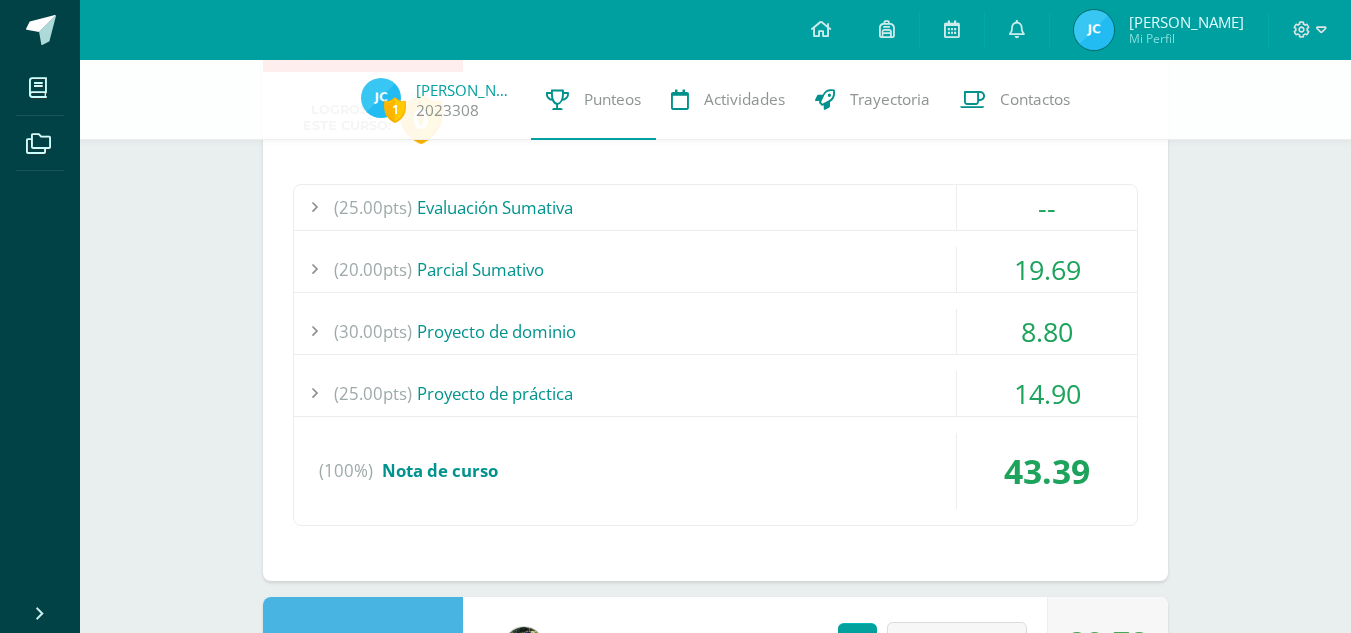 click on "(20.00pts)
Parcial Sumativo" at bounding box center [715, 269] 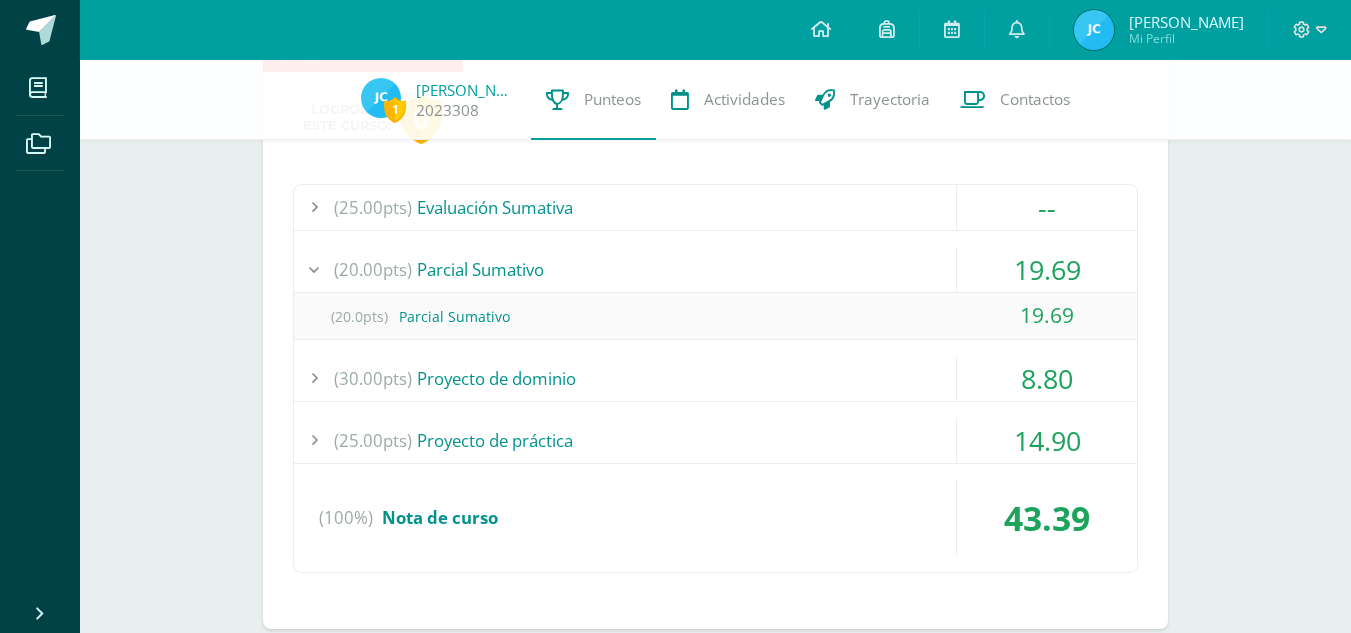 click on "(20.00pts)
Parcial Sumativo" at bounding box center (715, 269) 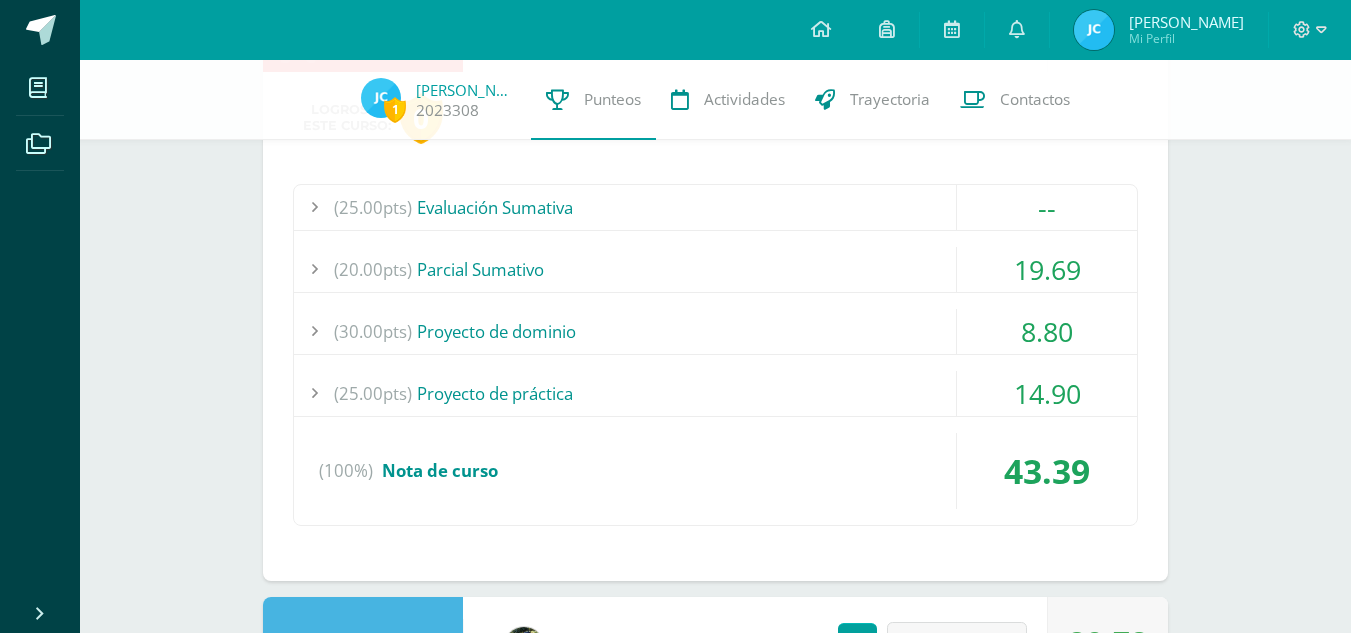 click on "(25.00pts)
Evaluación Sumativa
--
(25.0pts)  Evaluación sumativa" at bounding box center (715, 355) 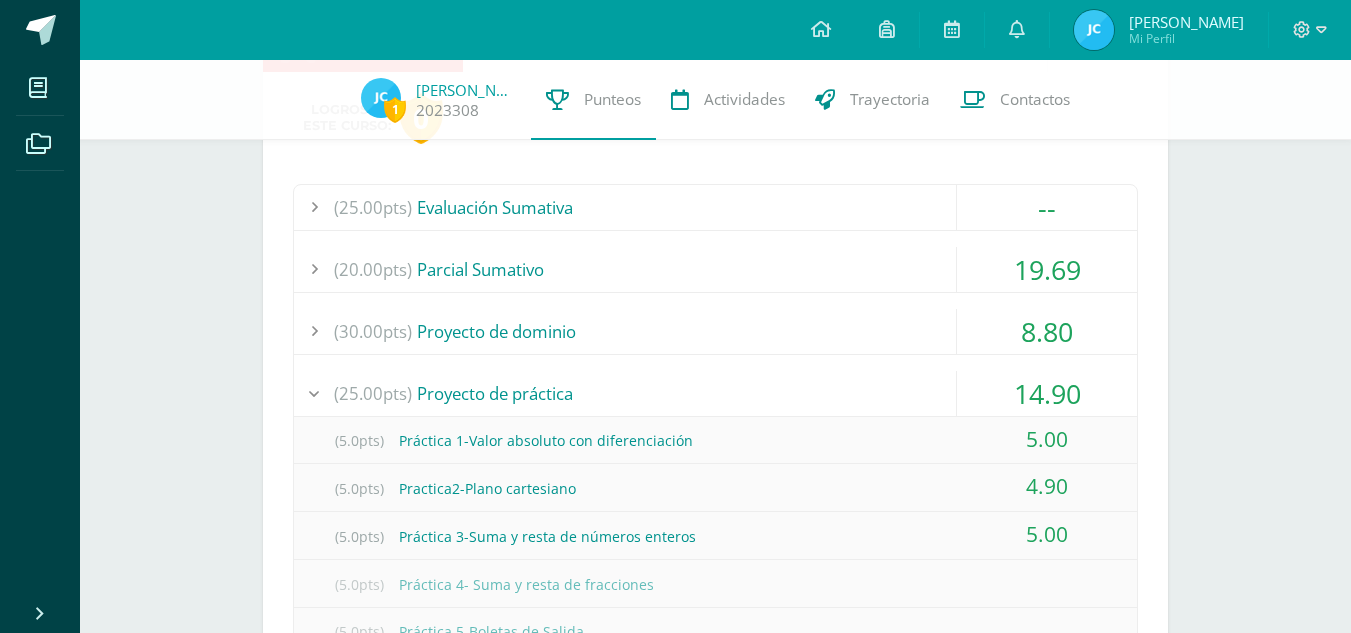 click on "(25.00pts)
Proyecto de  práctica" at bounding box center (715, 393) 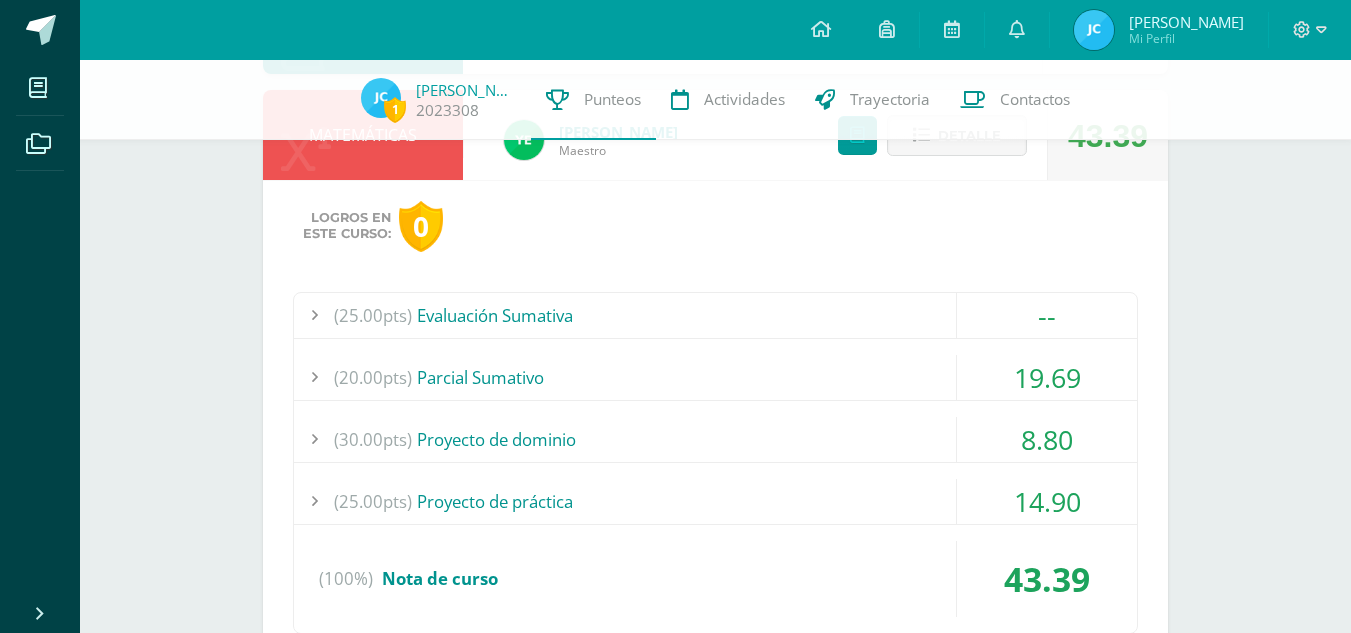 click on "(20.00pts)
Parcial Sumativo" at bounding box center [715, 377] 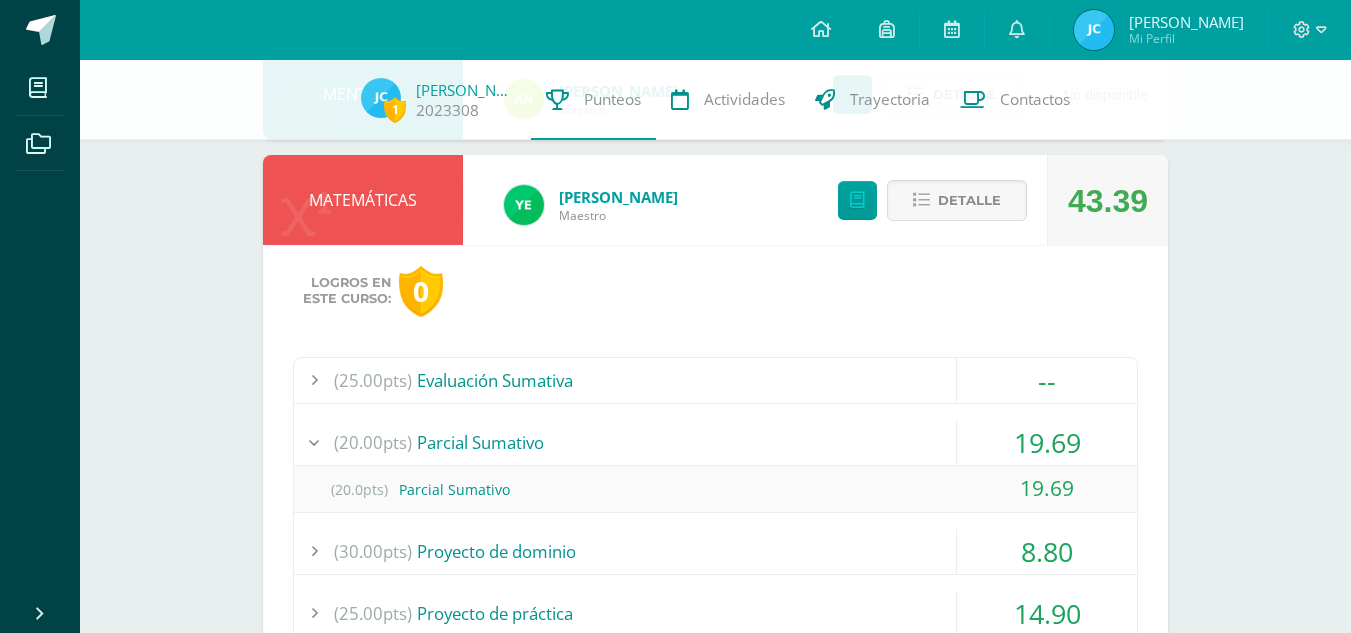 scroll, scrollTop: 477, scrollLeft: 0, axis: vertical 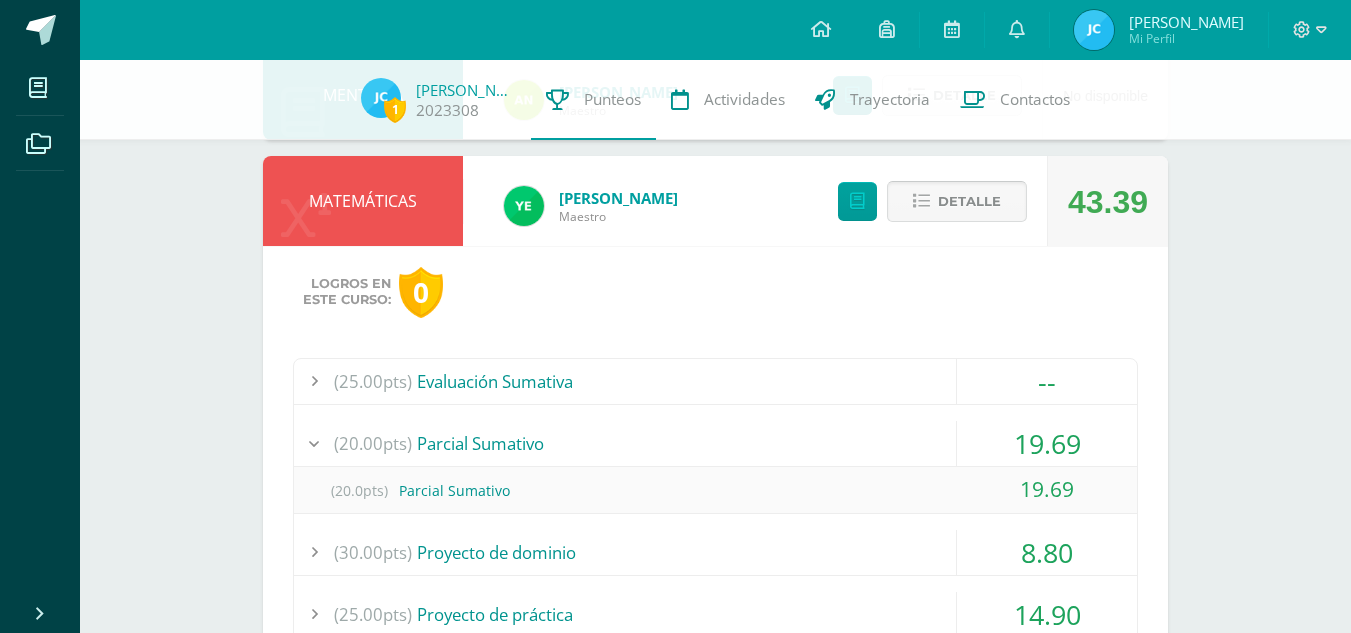 click on "Detalle" at bounding box center (969, 201) 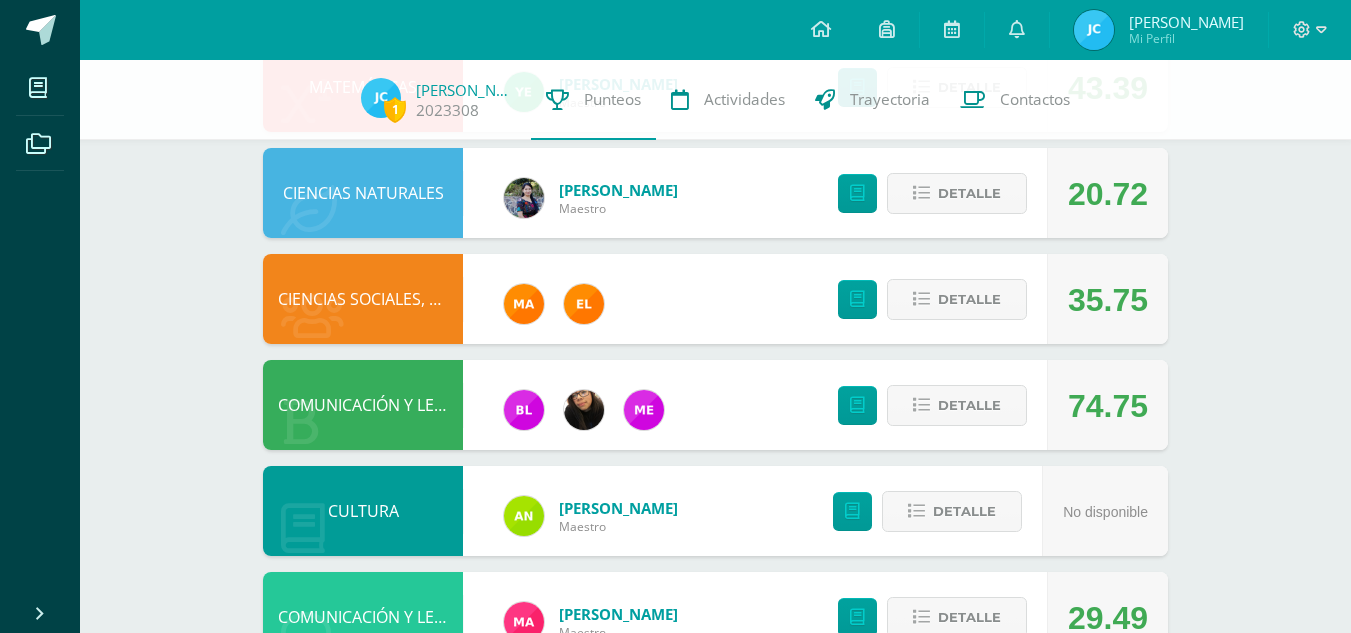 scroll, scrollTop: 592, scrollLeft: 0, axis: vertical 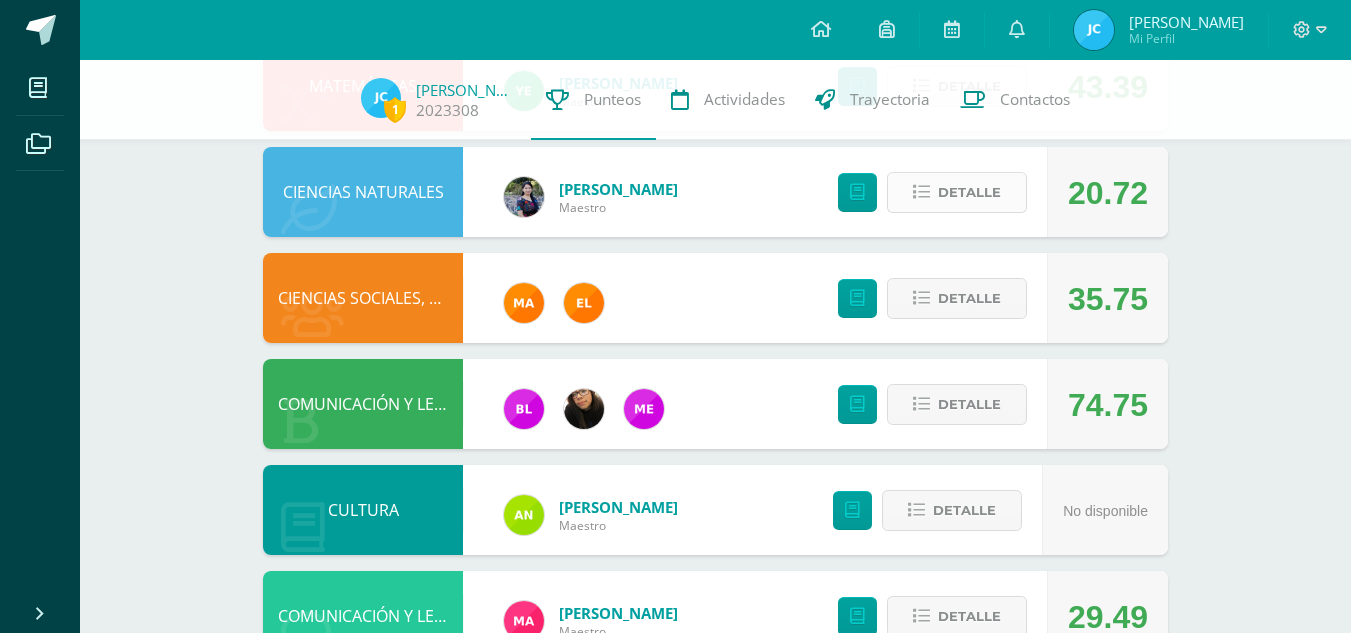 click on "Detalle" at bounding box center (969, 192) 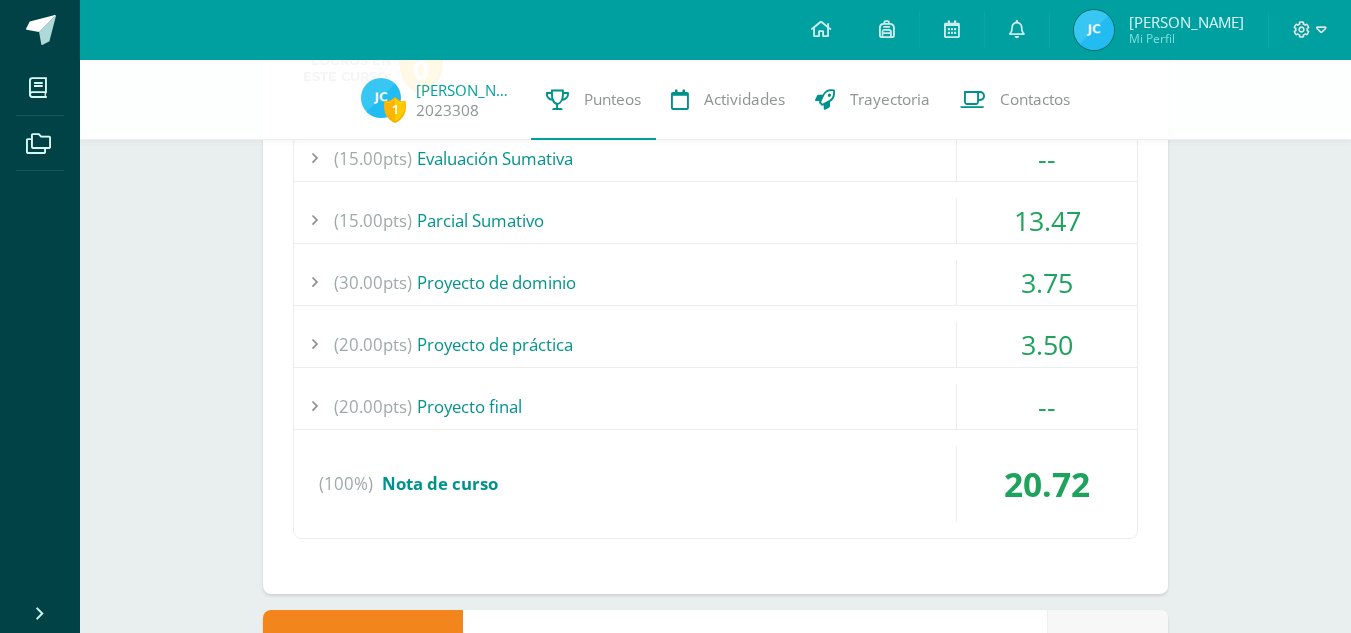 scroll, scrollTop: 807, scrollLeft: 0, axis: vertical 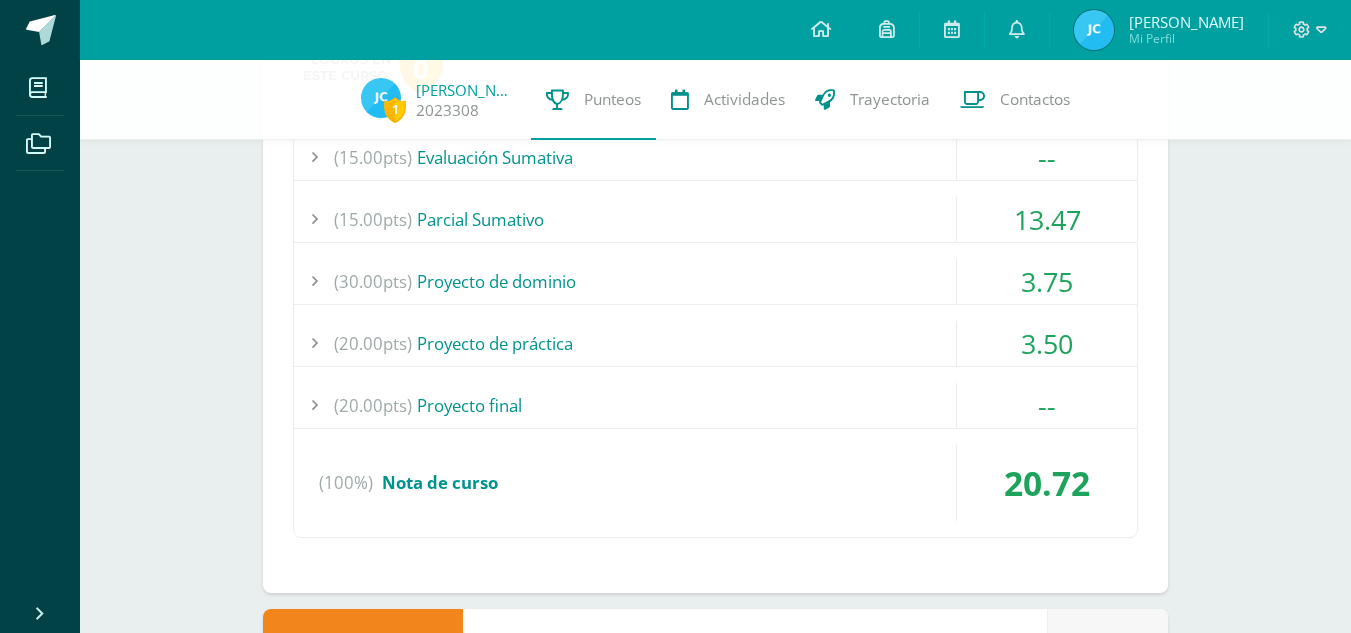 click on "(30.00pts)
Proyecto de dominio" at bounding box center (715, 281) 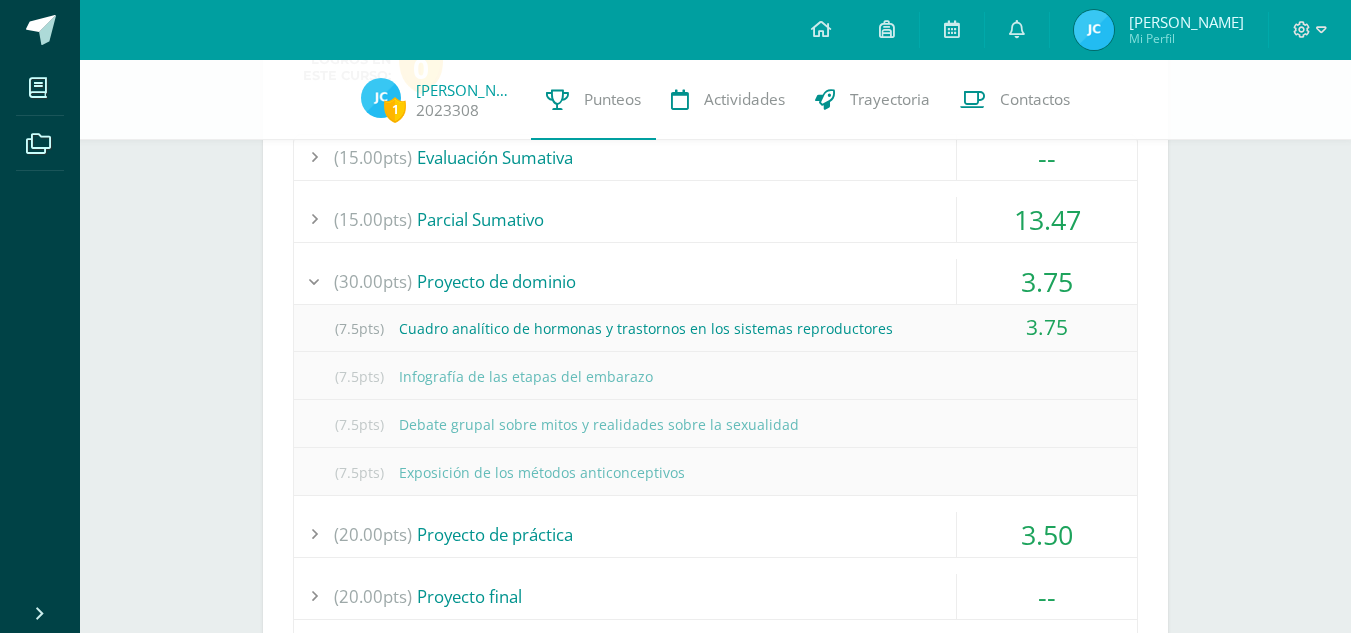 click on "(30.00pts)
Proyecto de dominio" at bounding box center (715, 281) 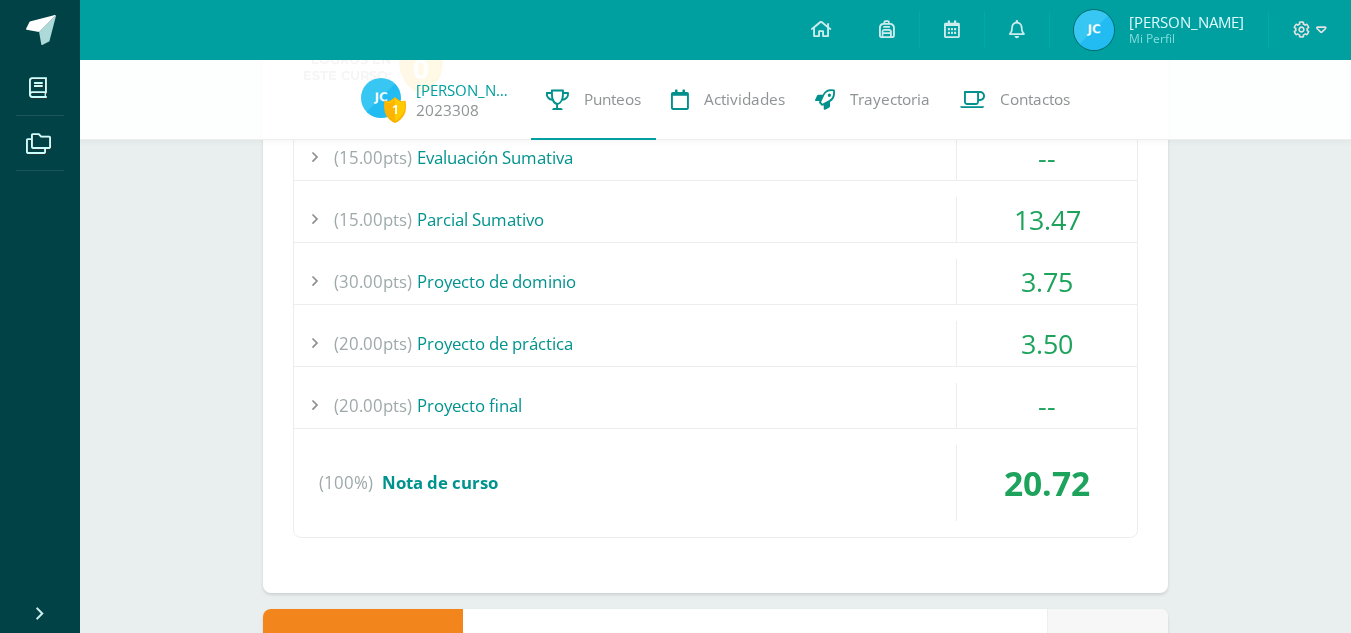click on "(20.00pts)
Proyecto de  práctica" at bounding box center [715, 343] 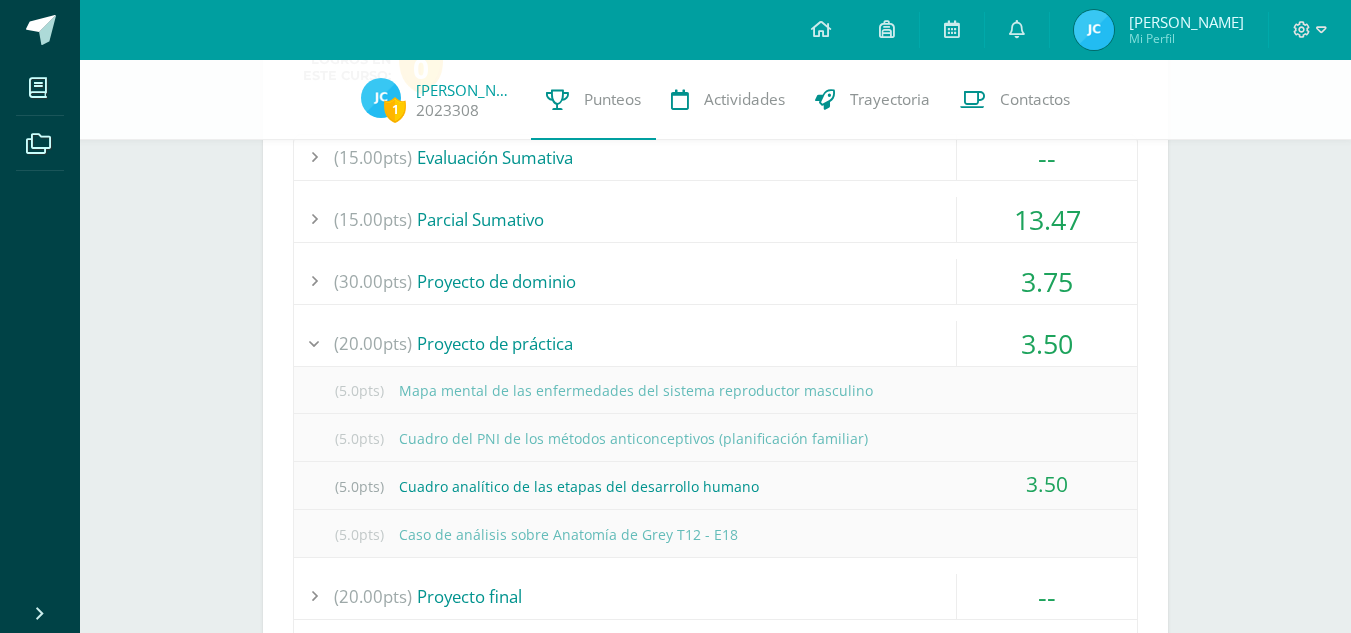 click on "(20.00pts)
Proyecto de  práctica" at bounding box center [715, 343] 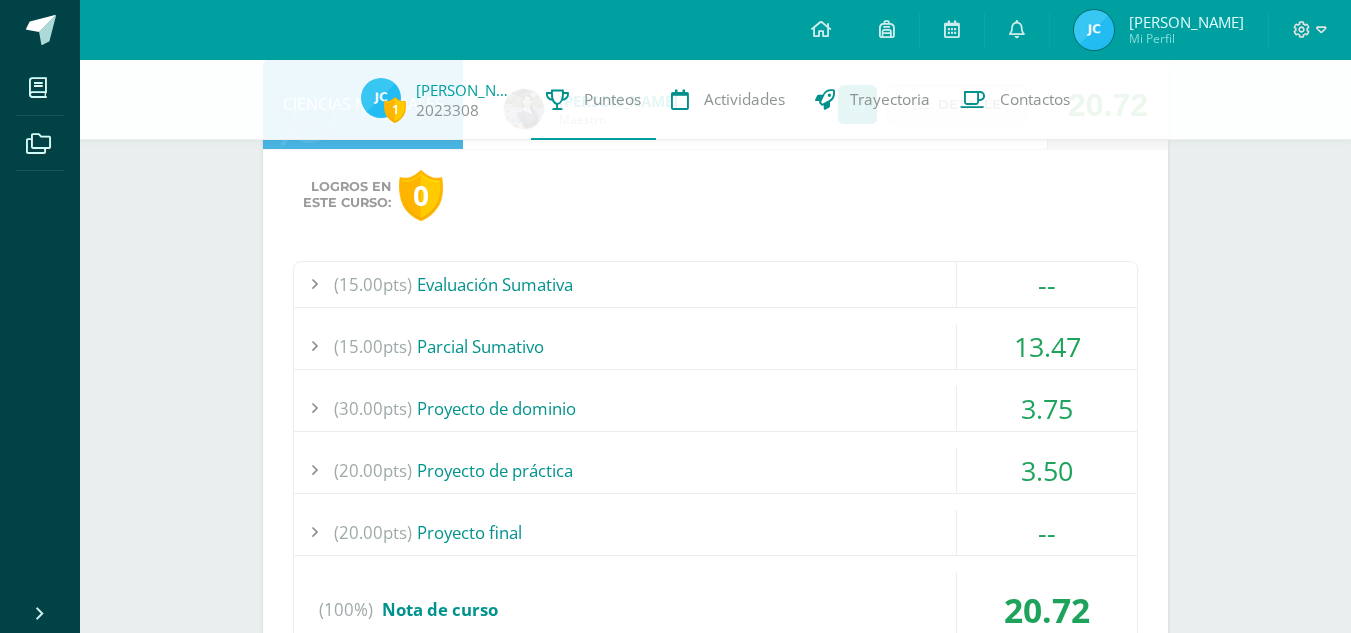 scroll, scrollTop: 485, scrollLeft: 0, axis: vertical 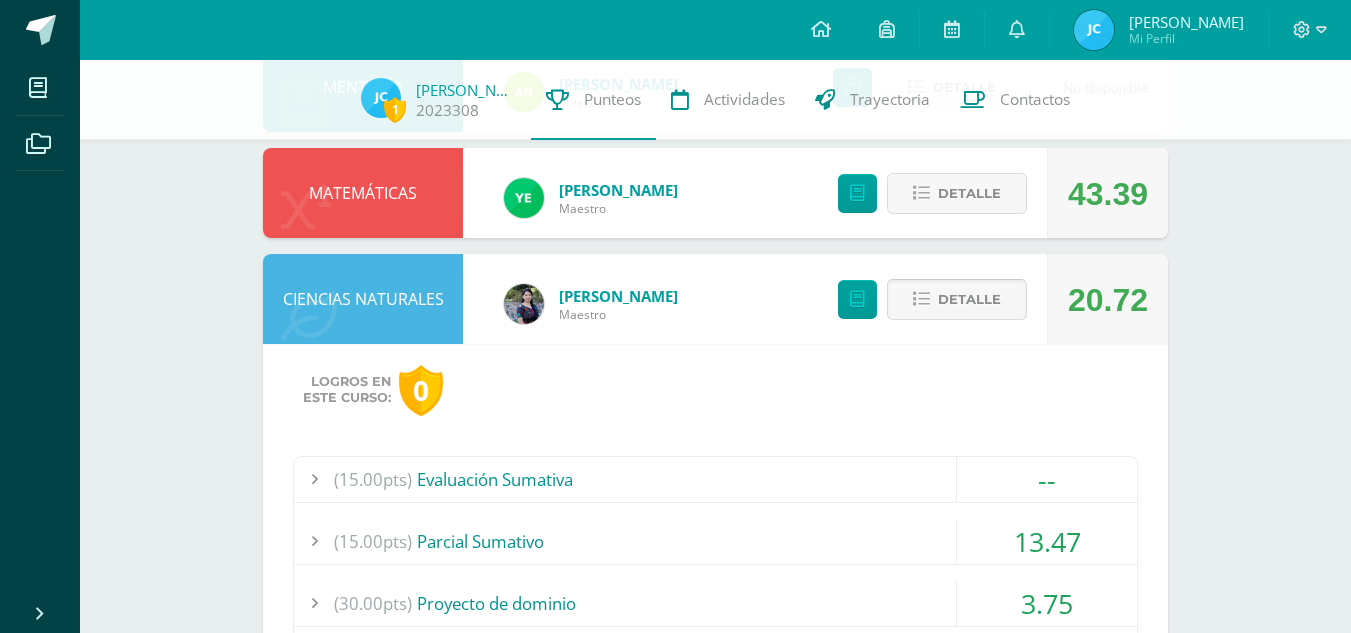 click on "Detalle" at bounding box center (969, 299) 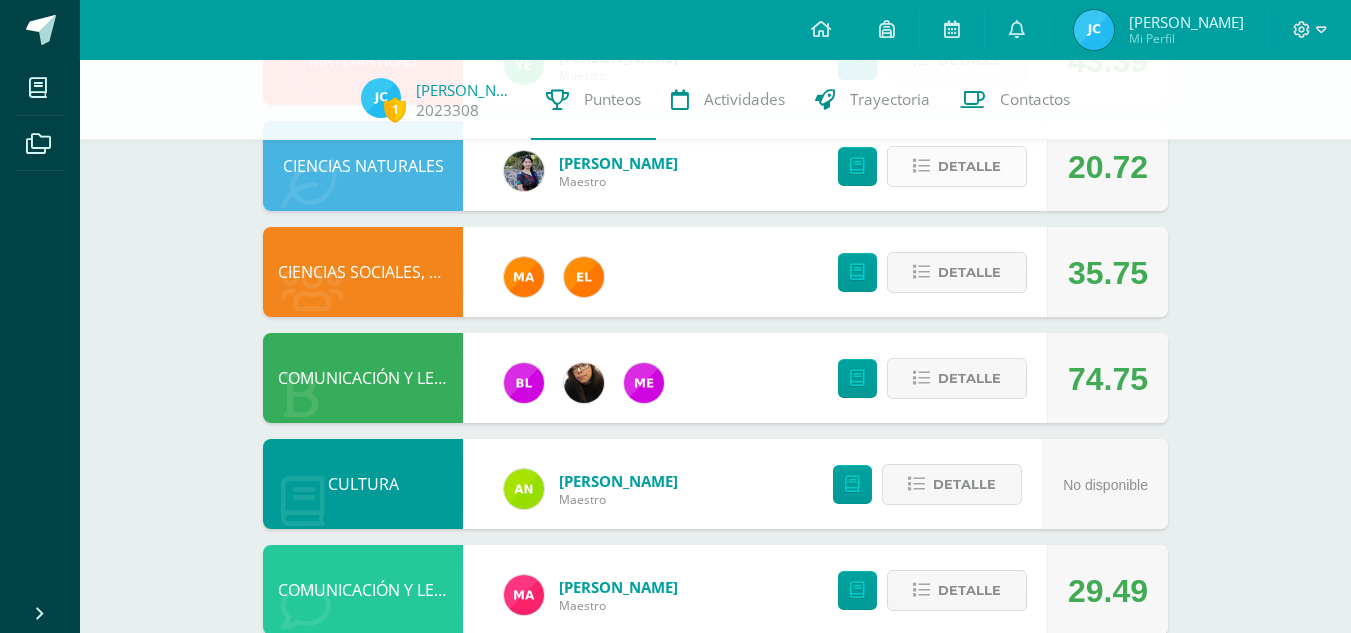 scroll, scrollTop: 620, scrollLeft: 0, axis: vertical 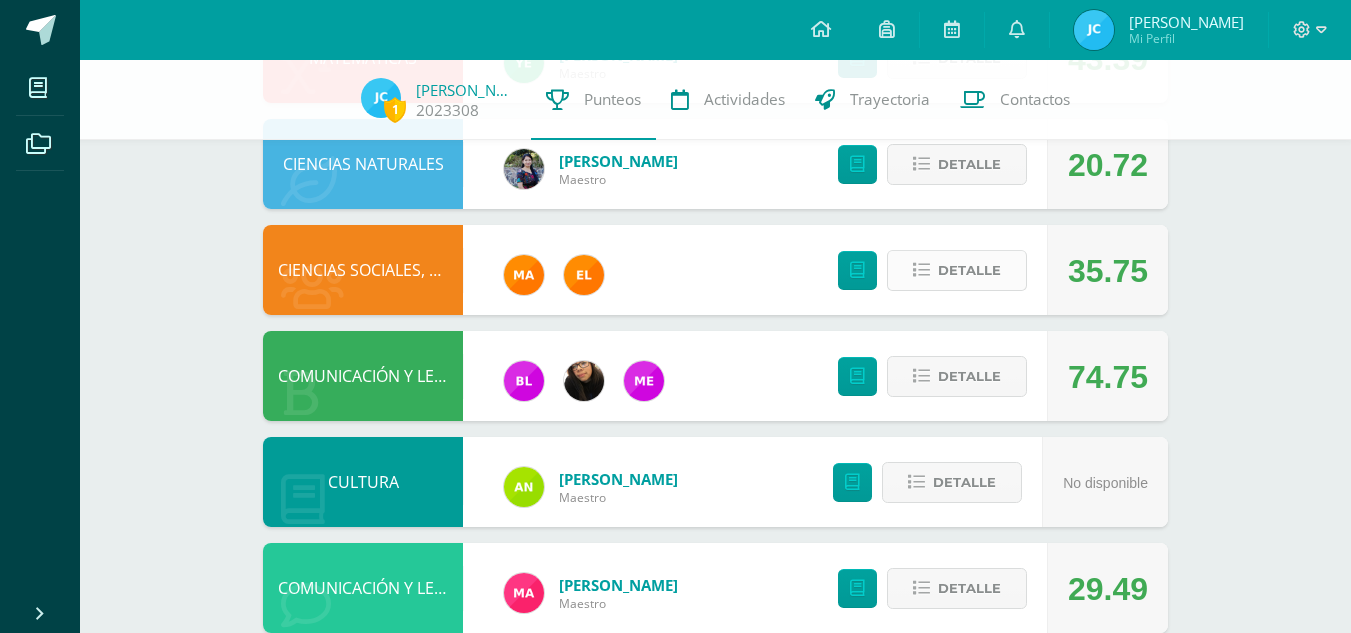 click on "Detalle" at bounding box center [969, 270] 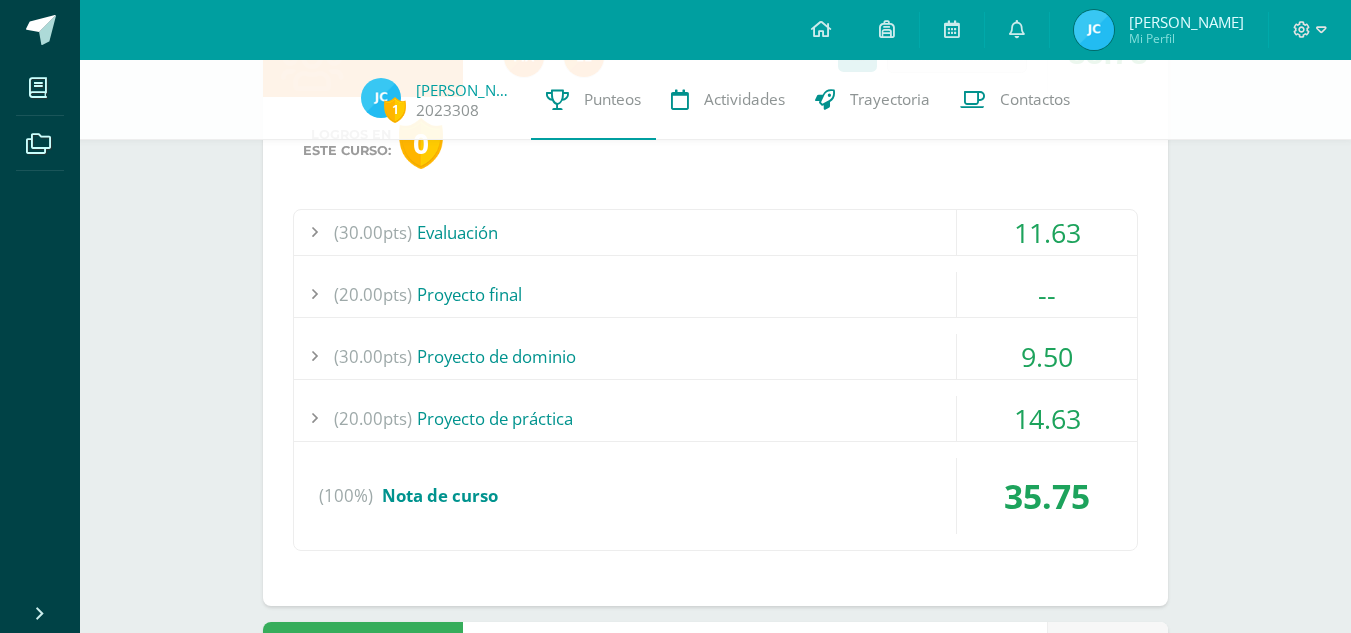 scroll, scrollTop: 839, scrollLeft: 0, axis: vertical 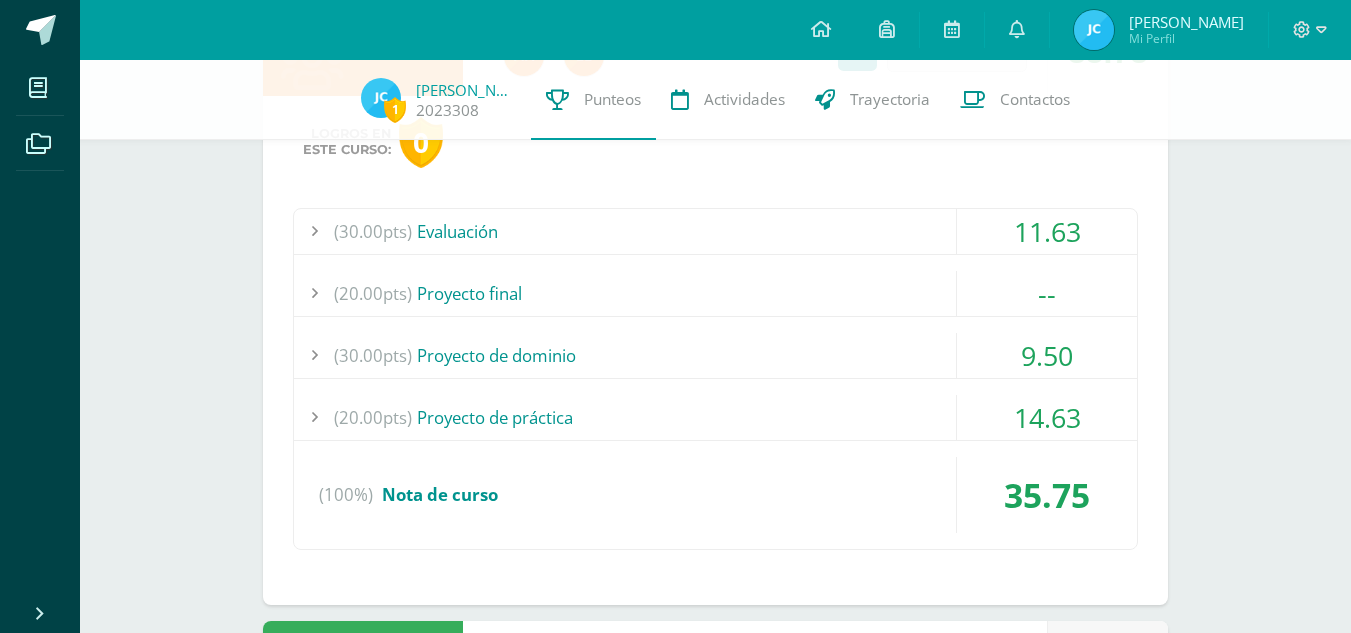 click on "(30.00pts)
Evaluación" at bounding box center (715, 231) 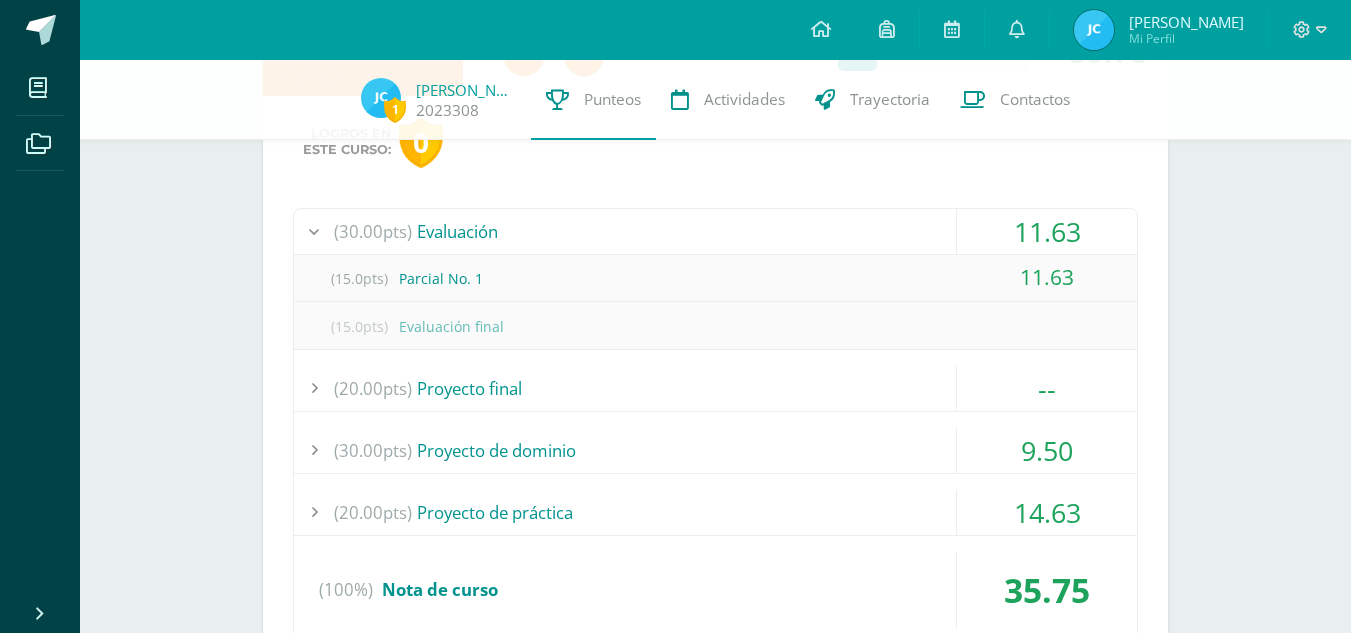 click on "(30.00pts)
Evaluación" at bounding box center (715, 231) 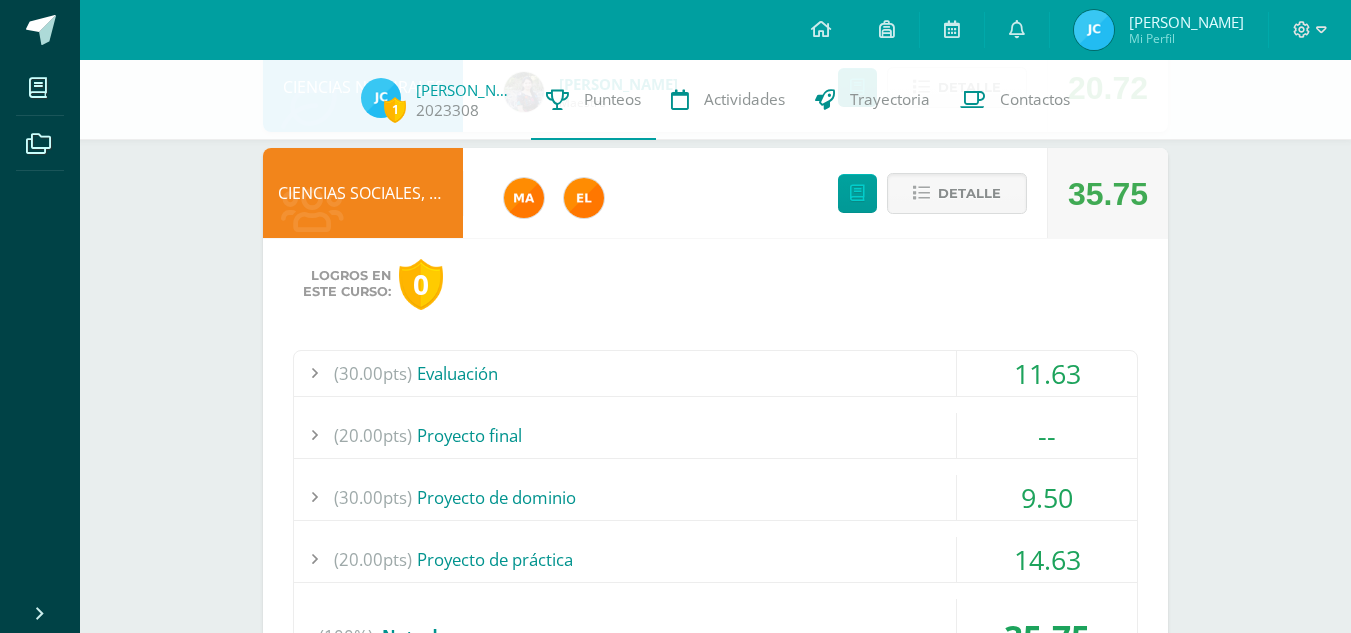 scroll, scrollTop: 689, scrollLeft: 0, axis: vertical 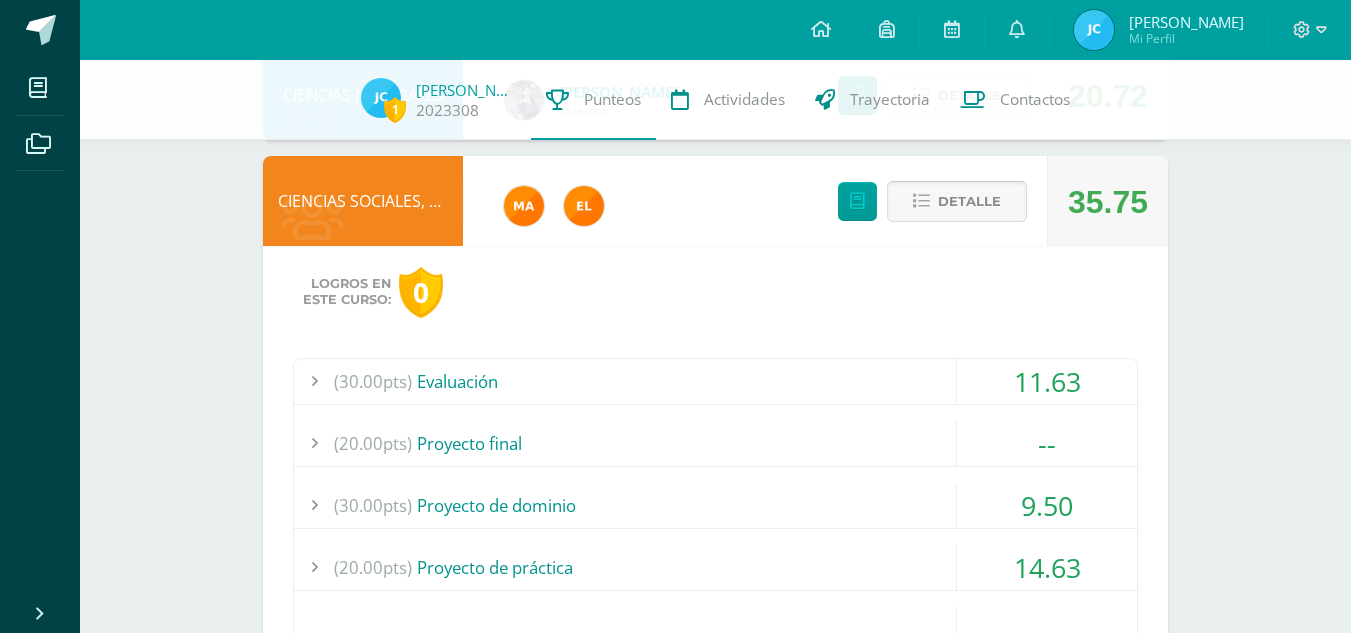 click on "Detalle" at bounding box center [969, 201] 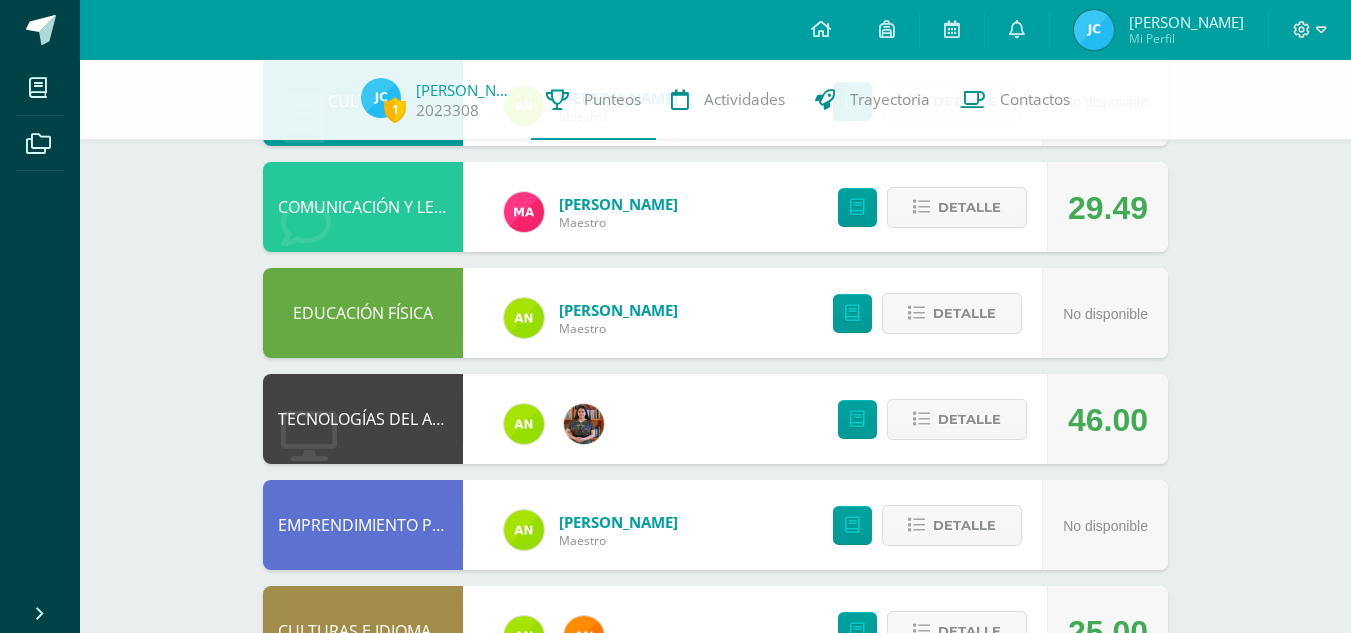 scroll, scrollTop: 1084, scrollLeft: 0, axis: vertical 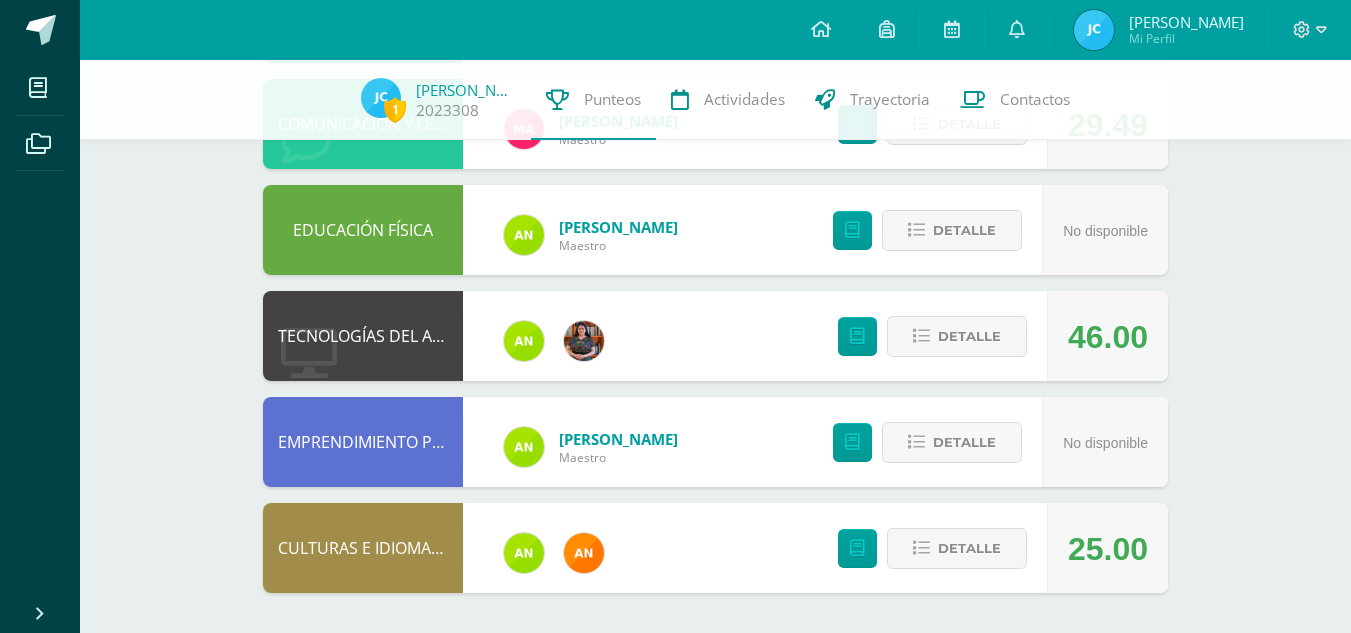 click on "Detalle" at bounding box center [927, 336] 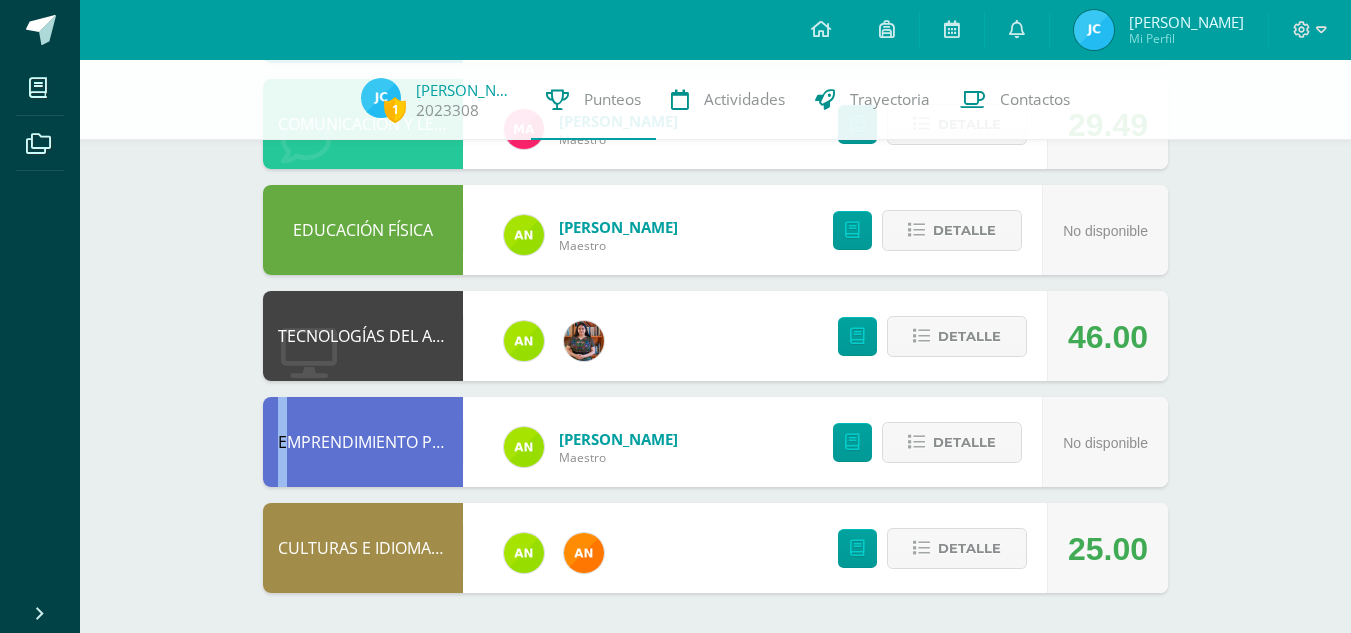click on "Detalle" at bounding box center [927, 336] 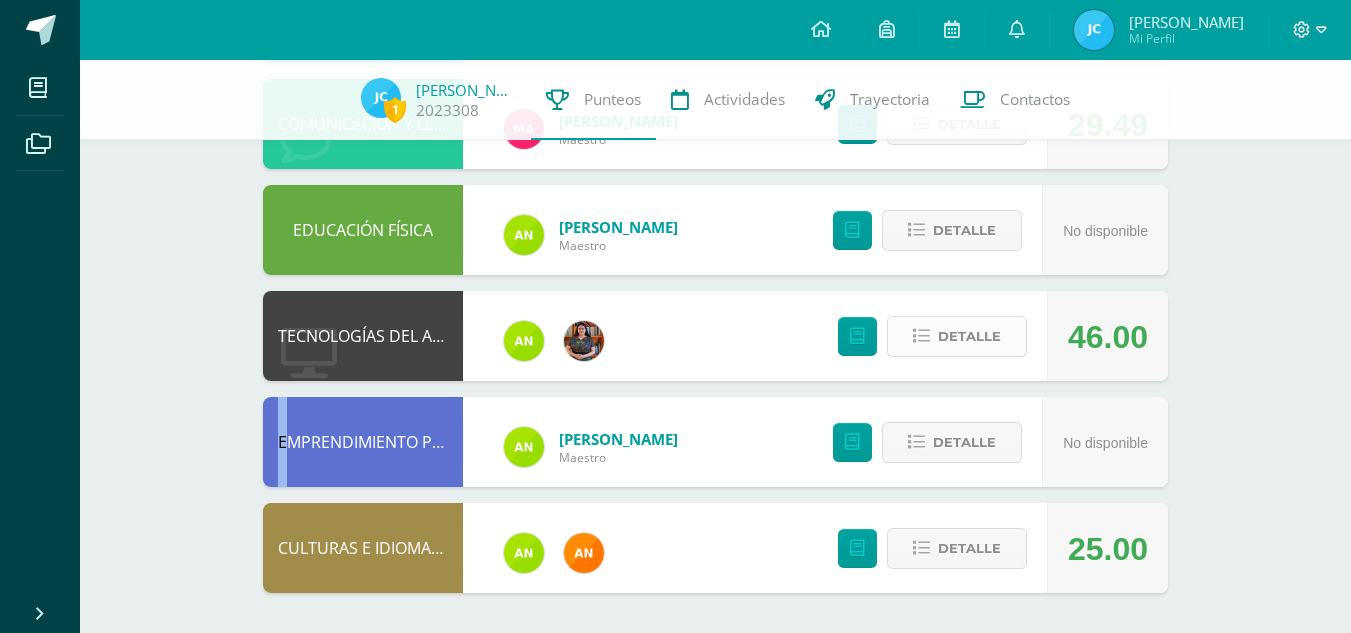 click on "Detalle" at bounding box center [957, 336] 